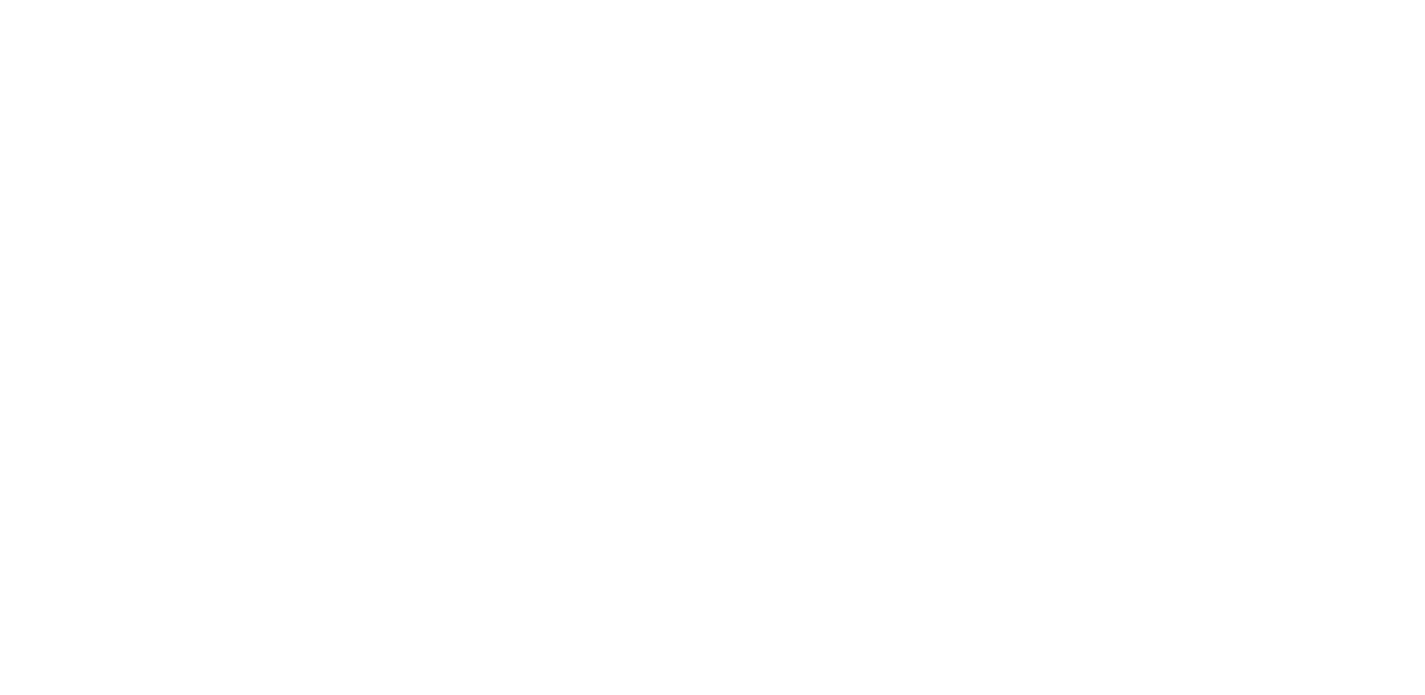 scroll, scrollTop: 0, scrollLeft: 0, axis: both 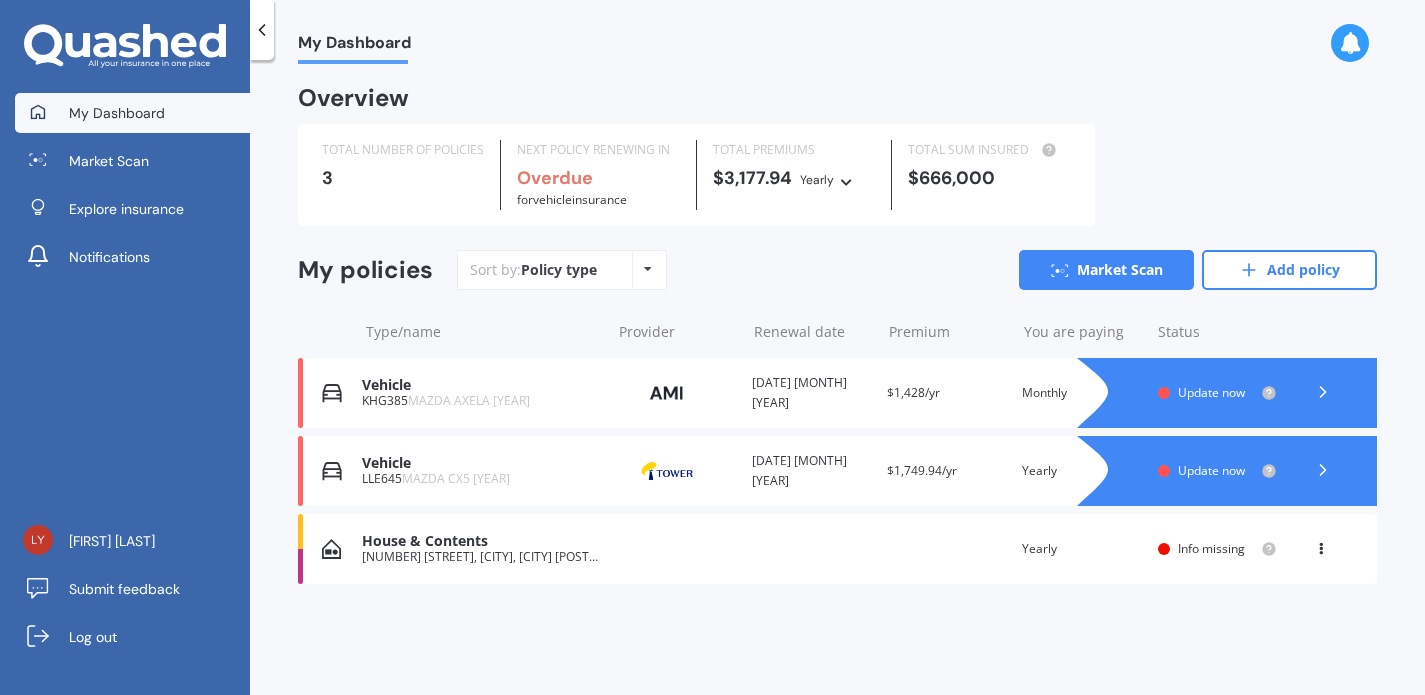 click at bounding box center (1247, 471) 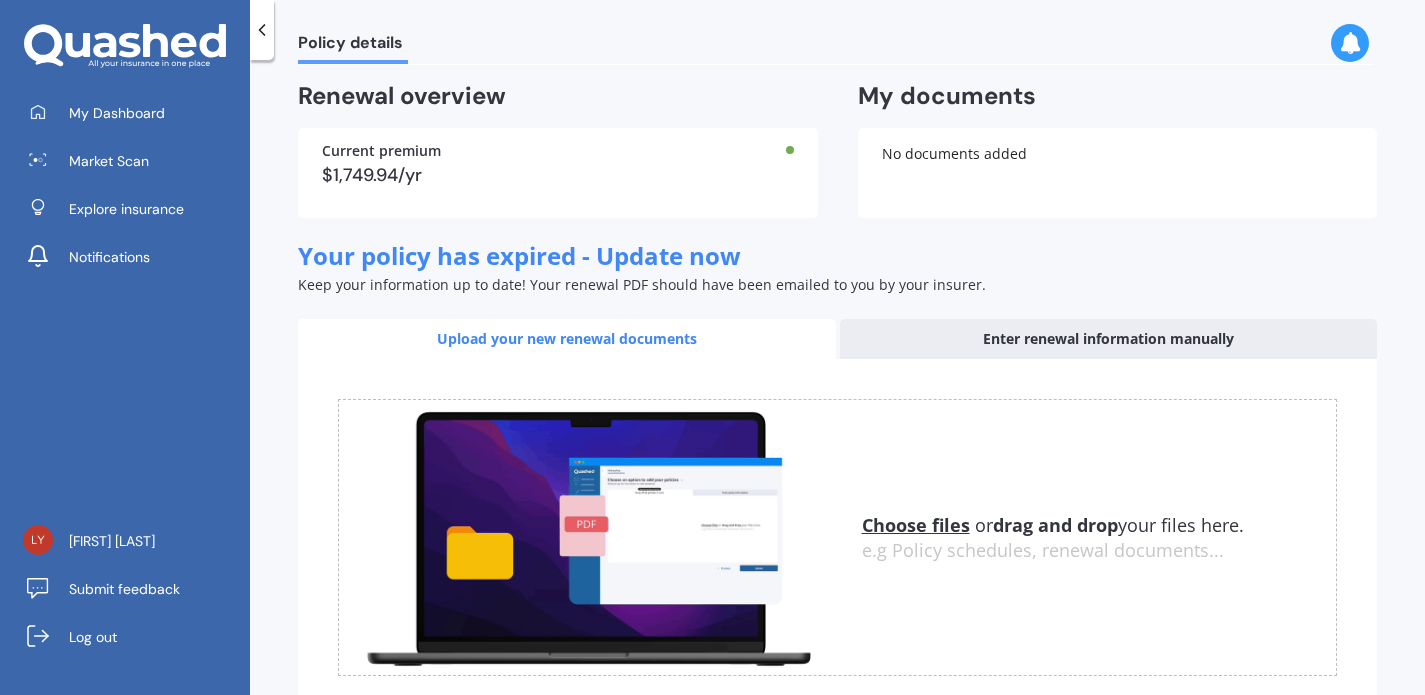 scroll, scrollTop: 0, scrollLeft: 0, axis: both 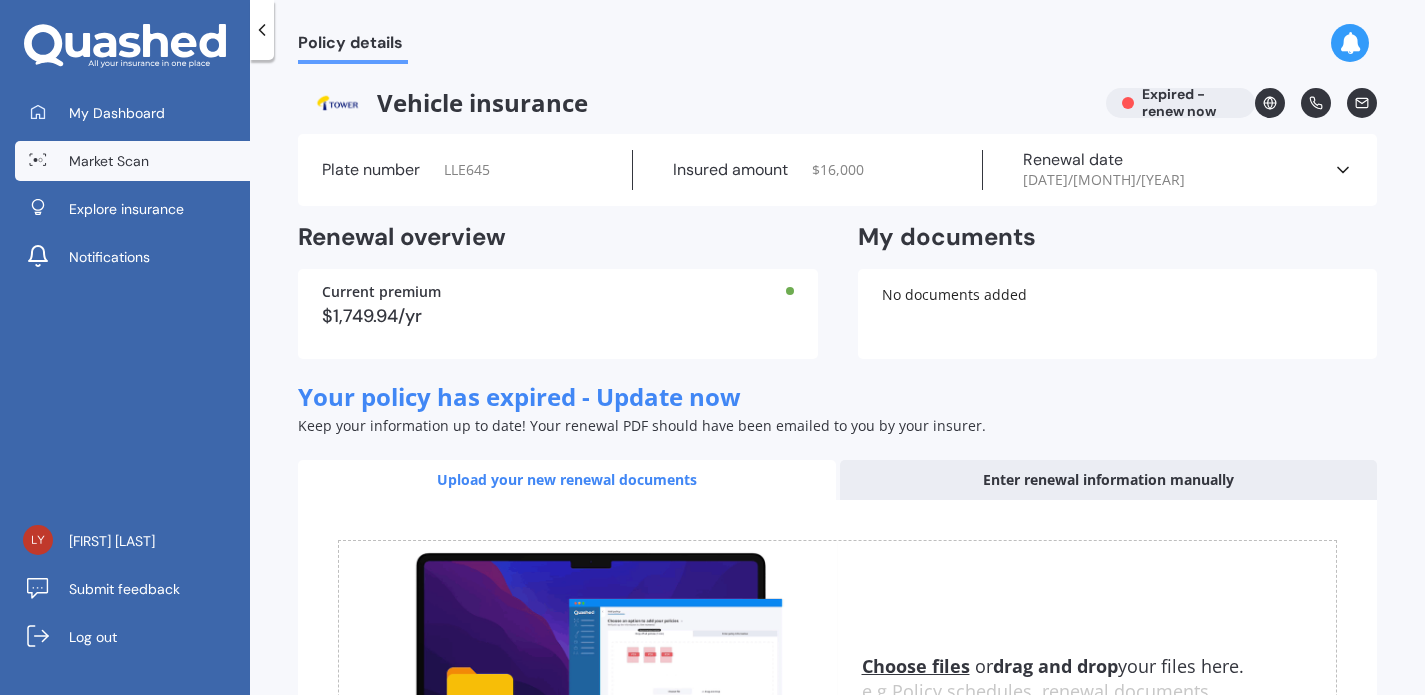 click on "Market Scan" at bounding box center (132, 161) 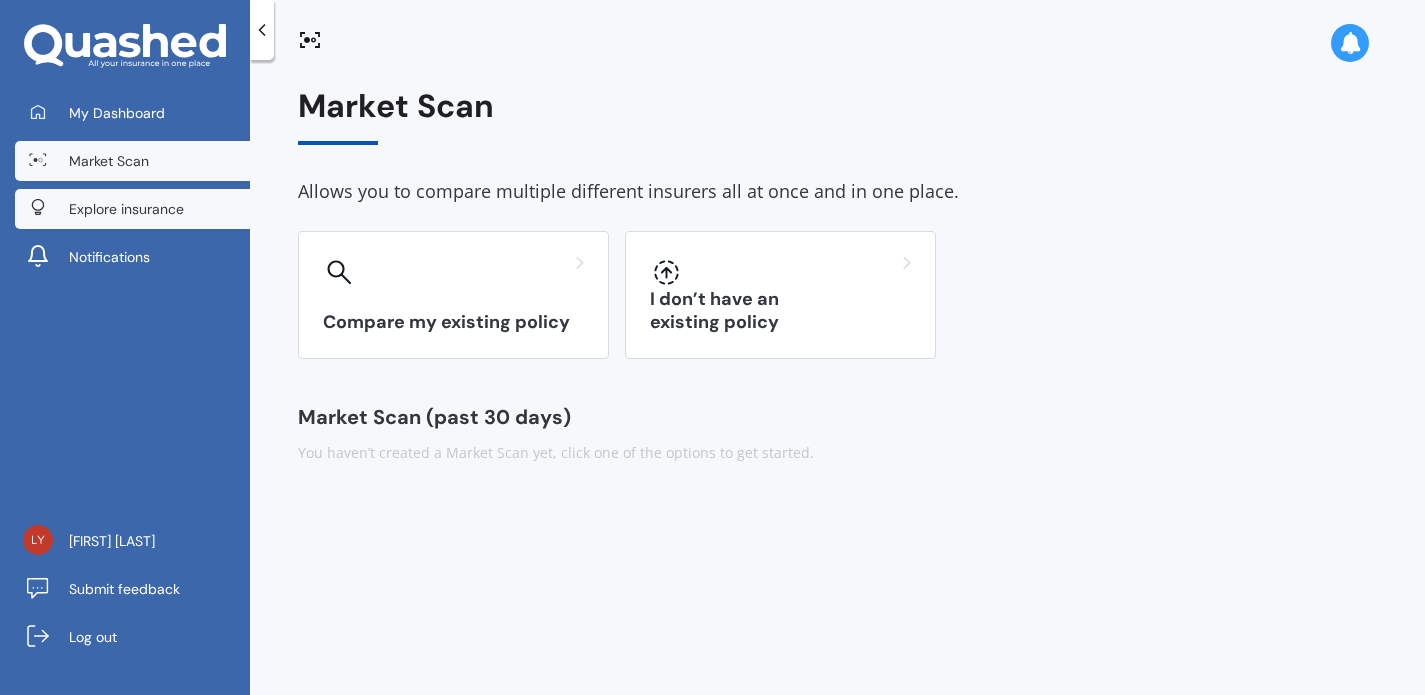 click on "Explore insurance" at bounding box center (126, 209) 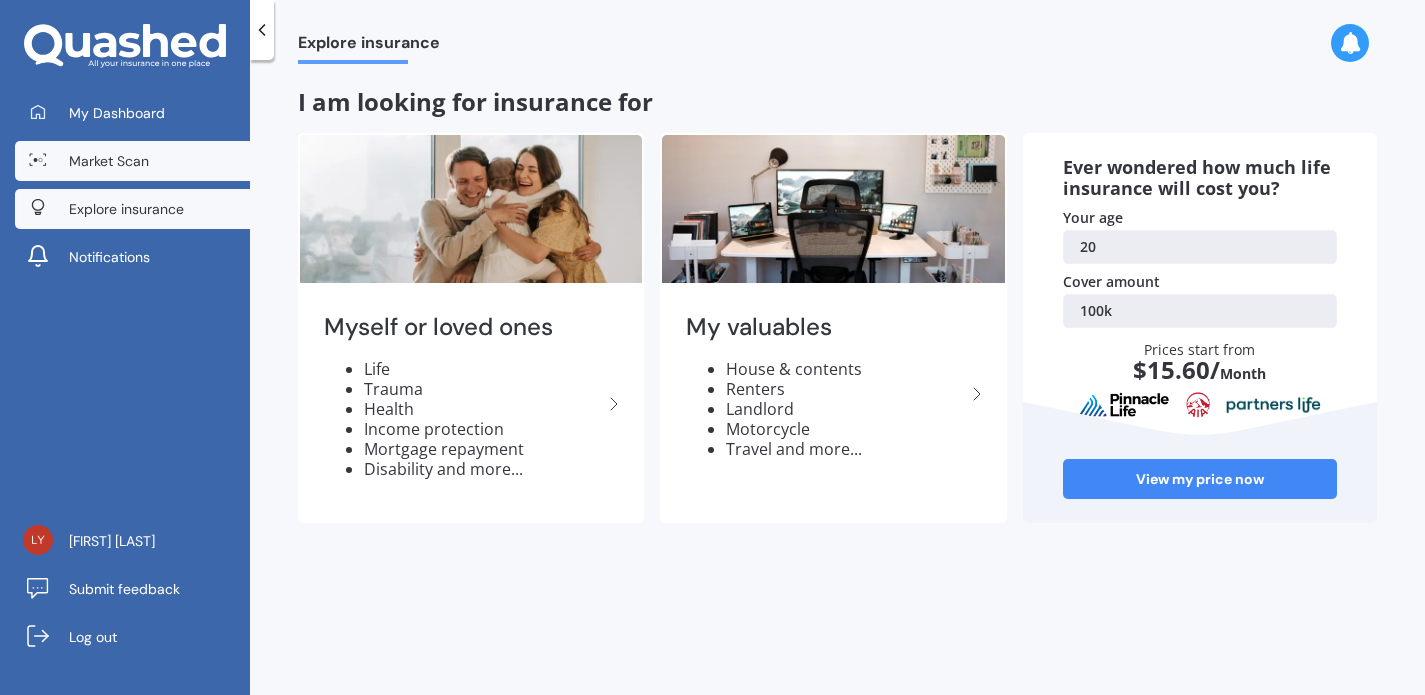 click on "Market Scan" at bounding box center (132, 161) 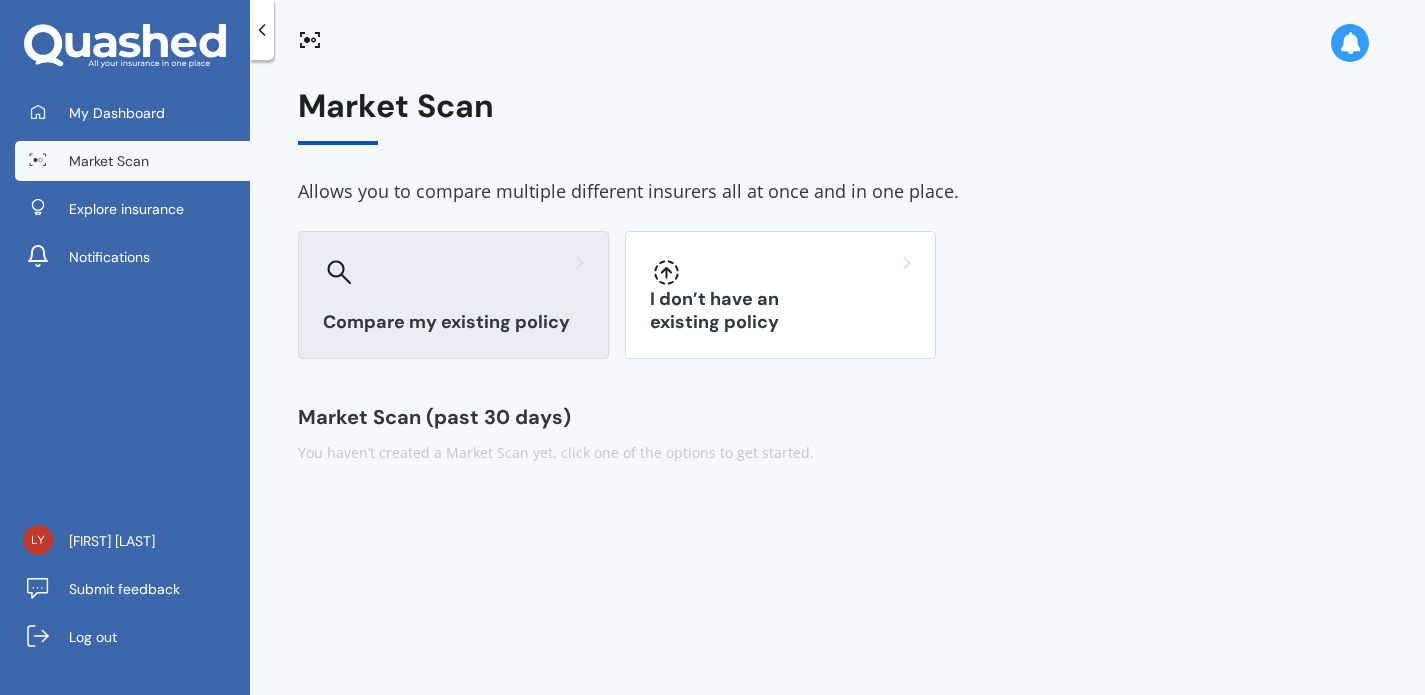 click on "Compare my existing policy" at bounding box center [453, 295] 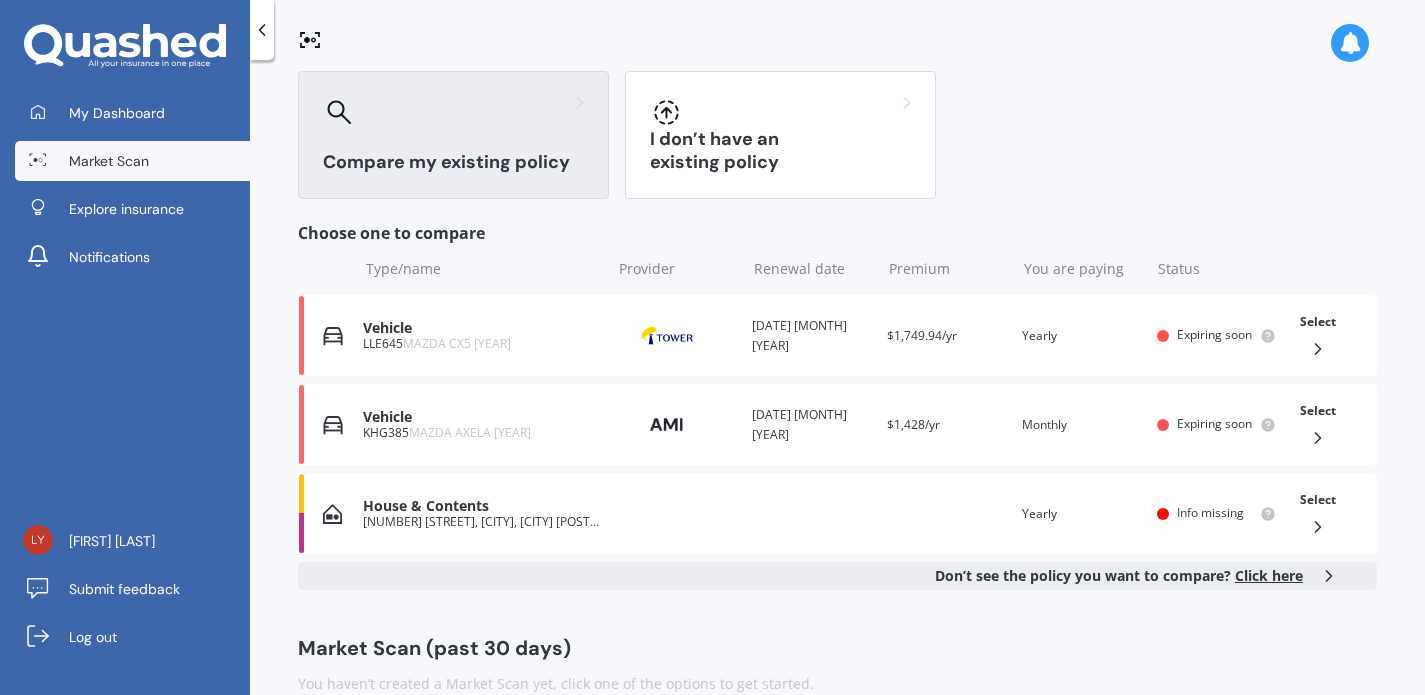 scroll, scrollTop: 167, scrollLeft: 0, axis: vertical 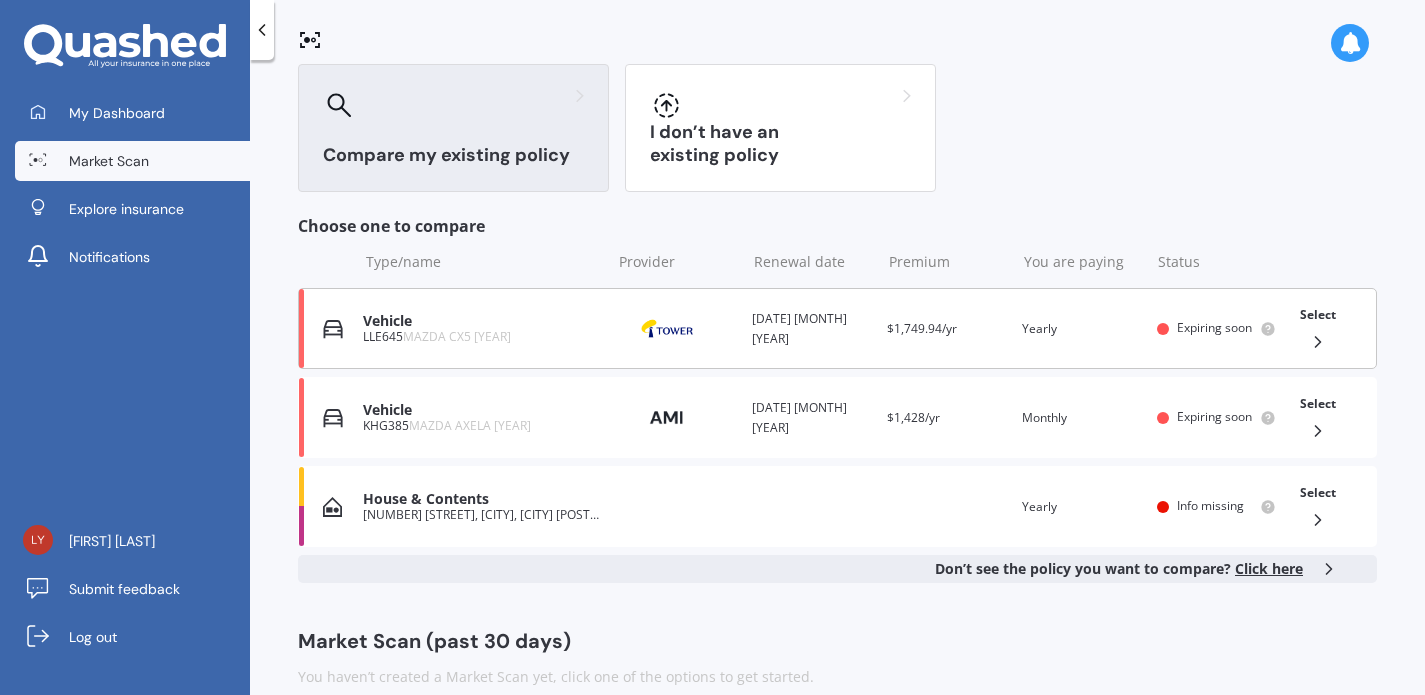 click on "Renewal date [DATE] [MONTH] [YEAR]" at bounding box center [811, 329] 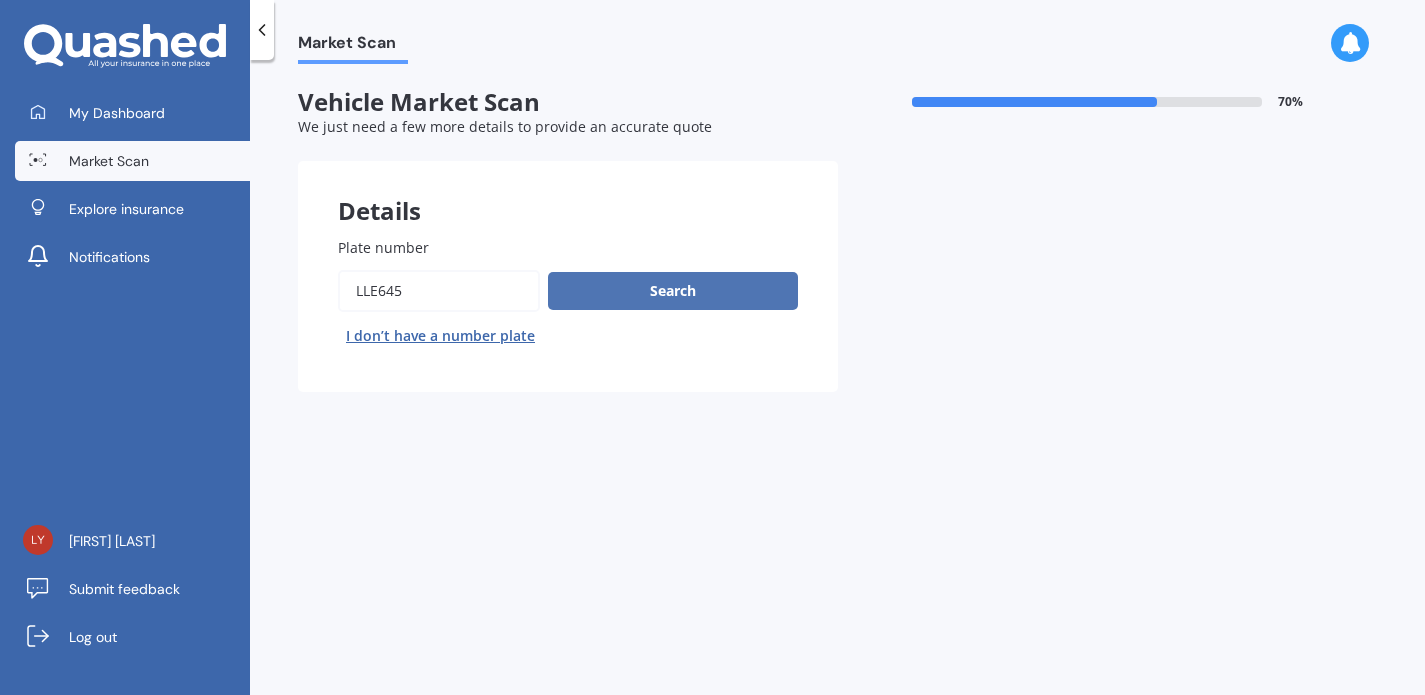 click on "Search" at bounding box center [673, 291] 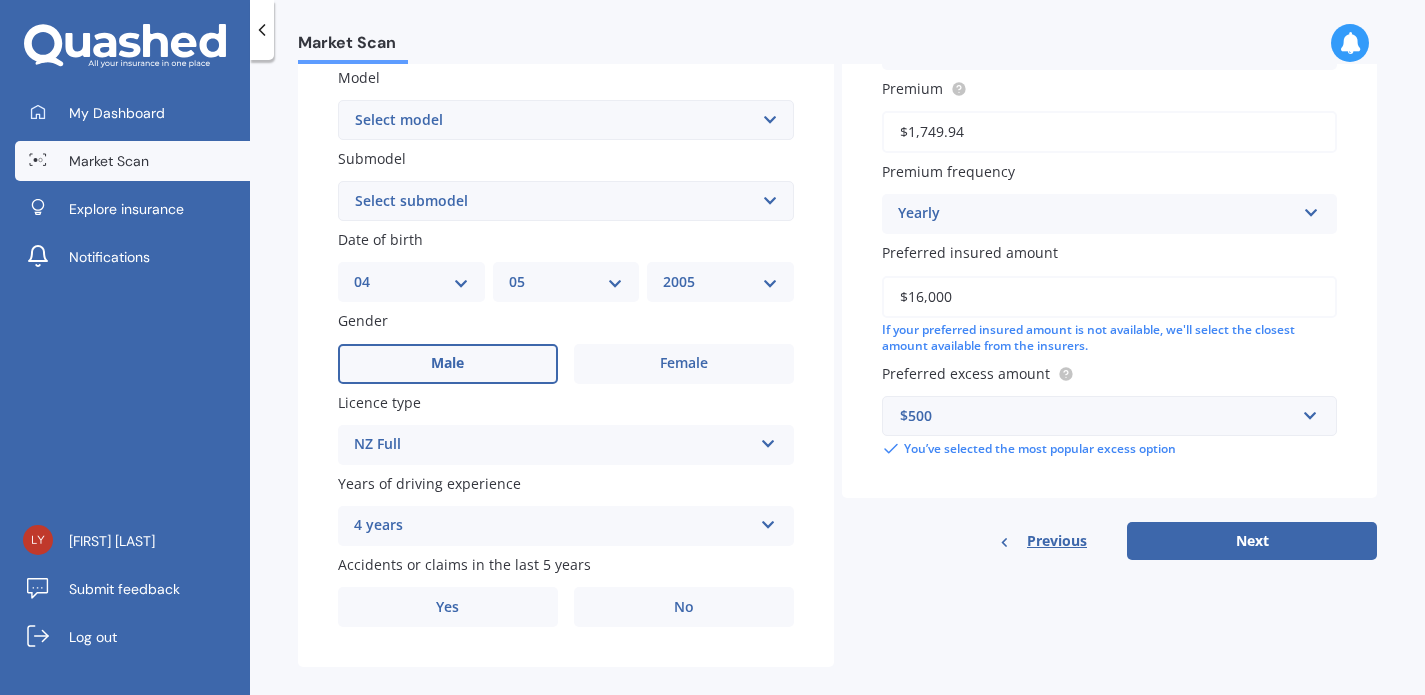 scroll, scrollTop: 469, scrollLeft: 0, axis: vertical 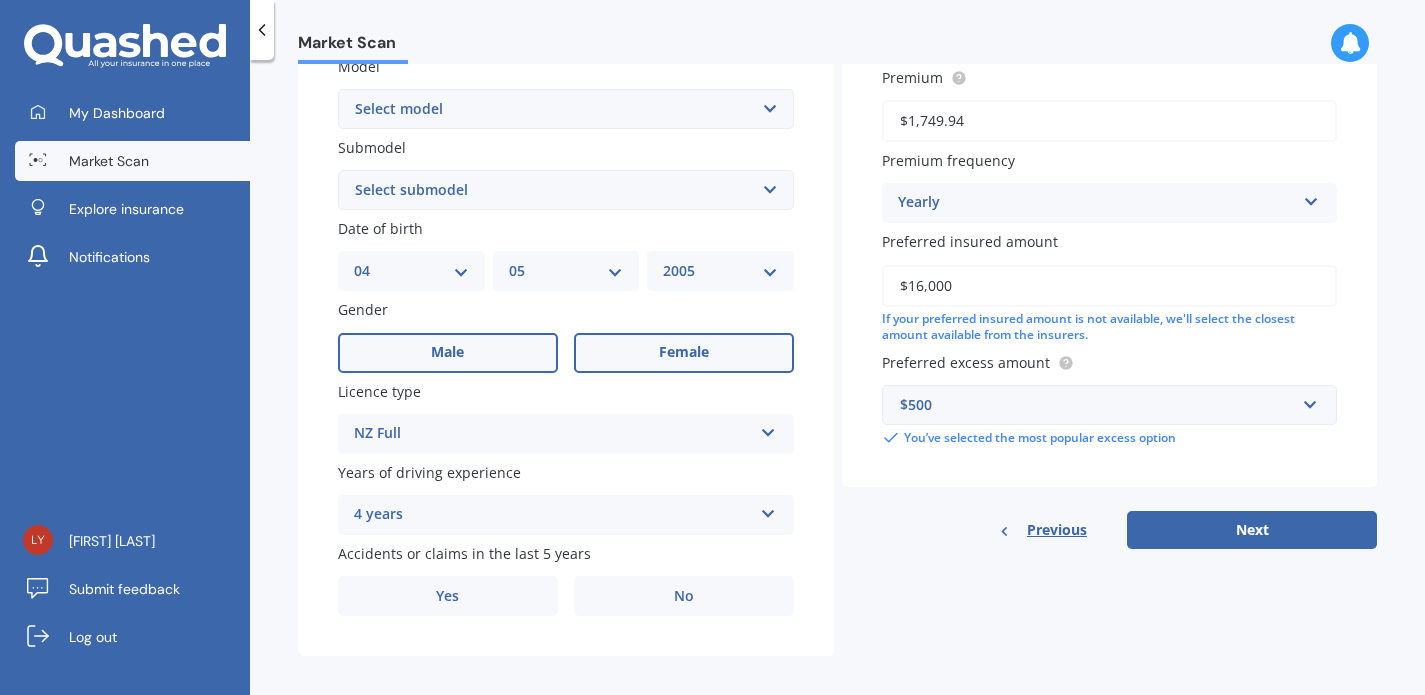 click on "Female" at bounding box center (684, 353) 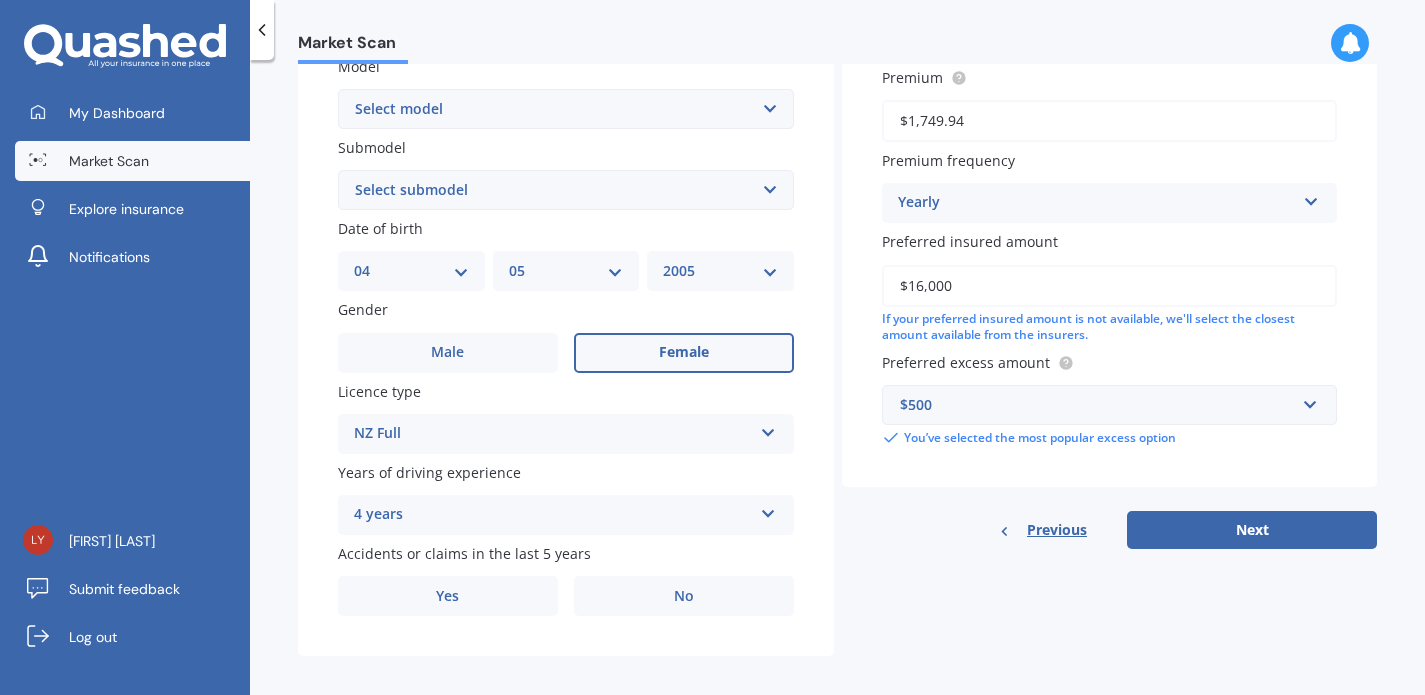 click on "DD 01 02 03 04 05 06 07 08 09 10 11 12 13 14 15 16 17 18 19 20 21 22 23 24 25 26 27 28 29 30 31" at bounding box center [411, 271] 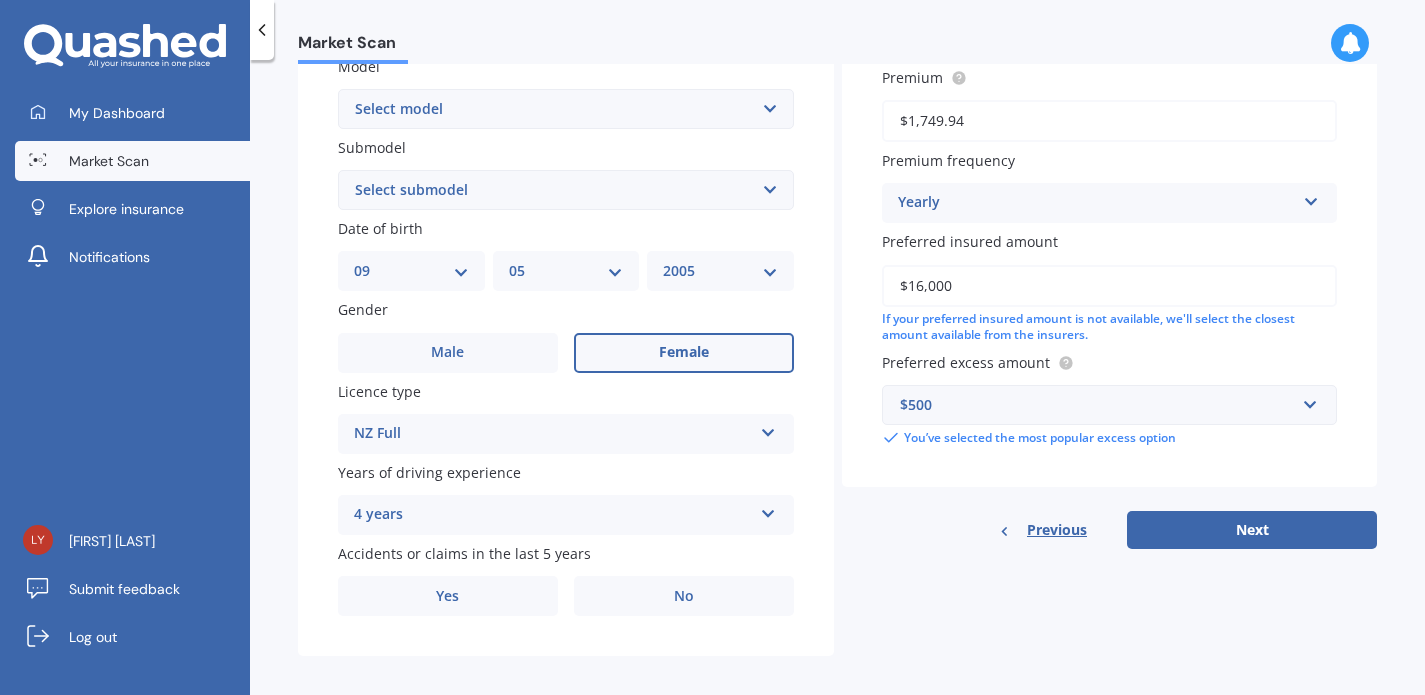click on "Date of birth" at bounding box center [562, 228] 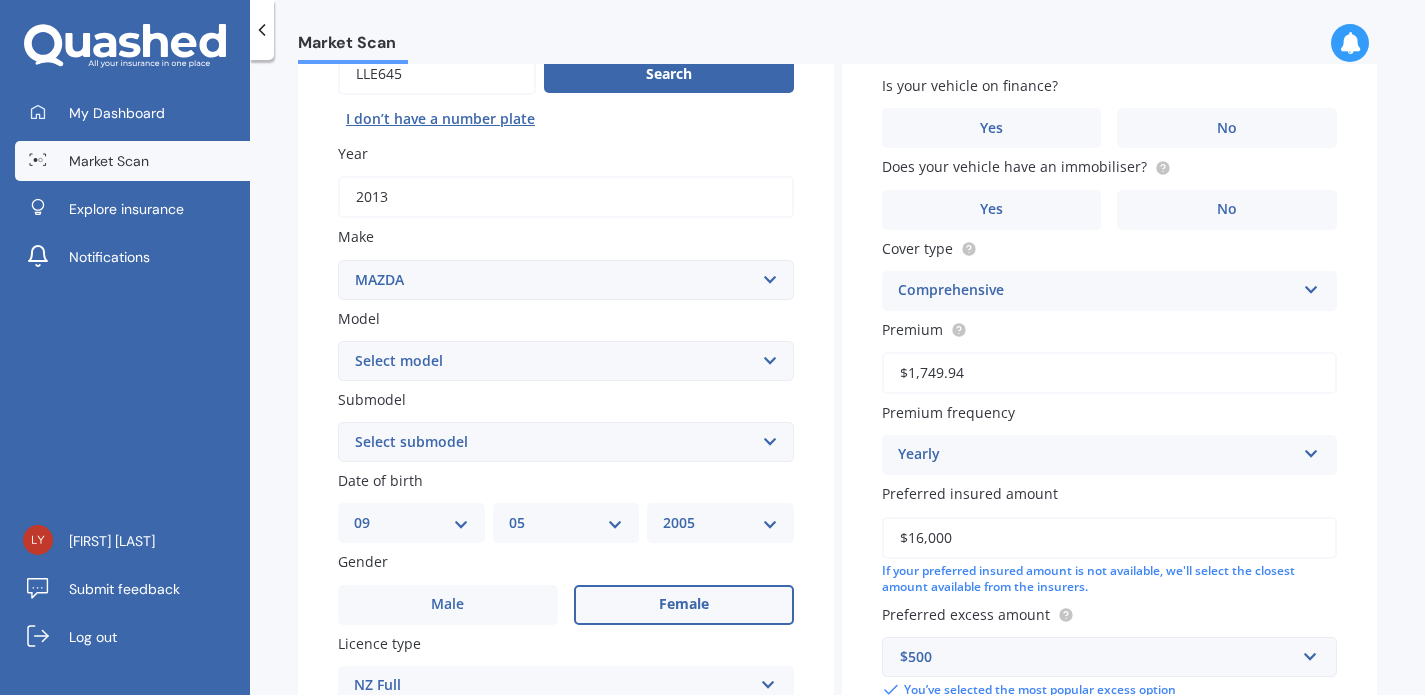 scroll, scrollTop: 179, scrollLeft: 0, axis: vertical 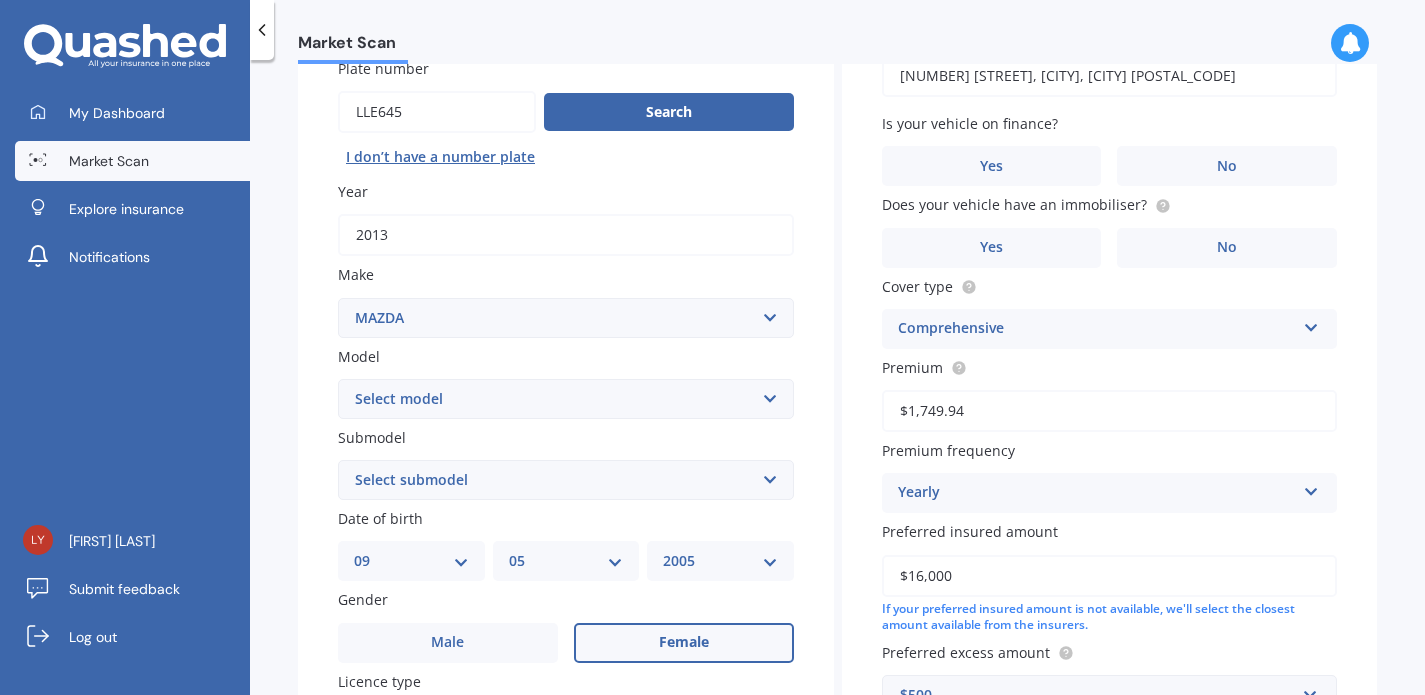 click on "Select model 121 2 3 323 323 / Familia 6 626 929 Atenza Autozam Axela AZ3 B2000 B2200 B2500 B2600 B2600i Biante Bongo Bounty BT50 Capella Cronos CX-30 CX-60 CX-8 CX-80 CX3 CX30 CX5 CX7 CX8 CX9 Demio E1800 Van E2000 E2200 Vans E2500 E2500 Van E3000 E4100 Efini Etude Eunos Familia Lantis Levante Luce Marvie Millenia MPV MS6 MS8 MS9 MX-3 MX-30 MX-5 MX-6 Neo Persona Premacy Presseo Proceed Revue Rotary RX7 RX8 Sapporo Sentia T2000 T2600 T3000 T3500 T4000 T4100 T4600 Titan 1.5/2.0 Tonnes Titan 5 Tonne Tribute Verisa" at bounding box center [566, 399] 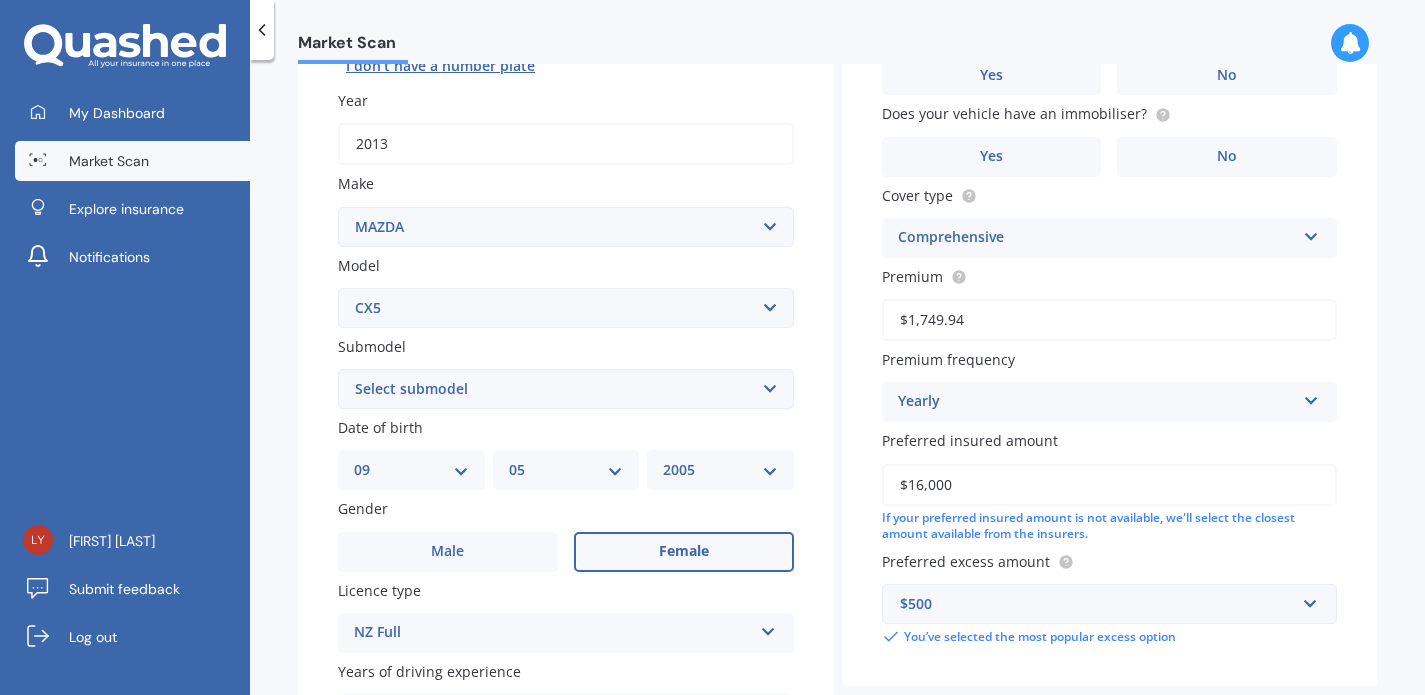 scroll, scrollTop: 303, scrollLeft: 0, axis: vertical 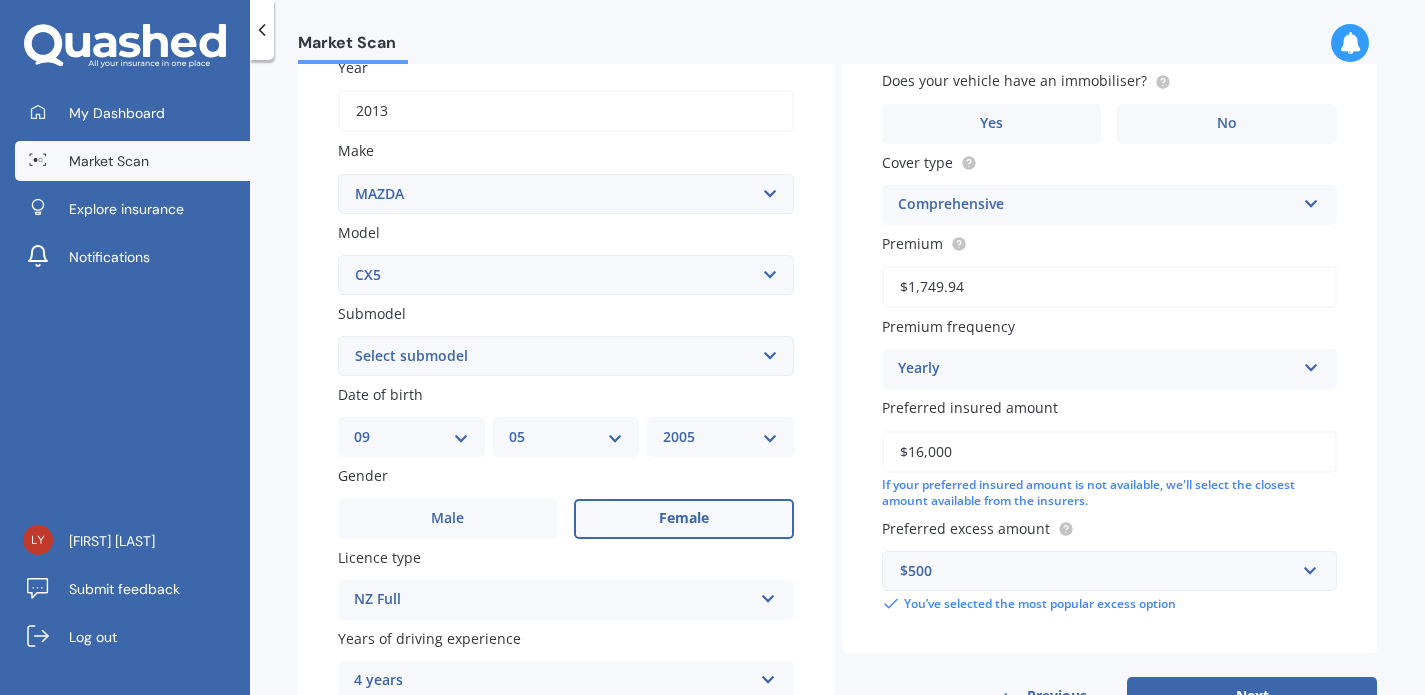 click on "MM 01 02 03 04 05 06 07 08 09 10 11 12" at bounding box center (566, 437) 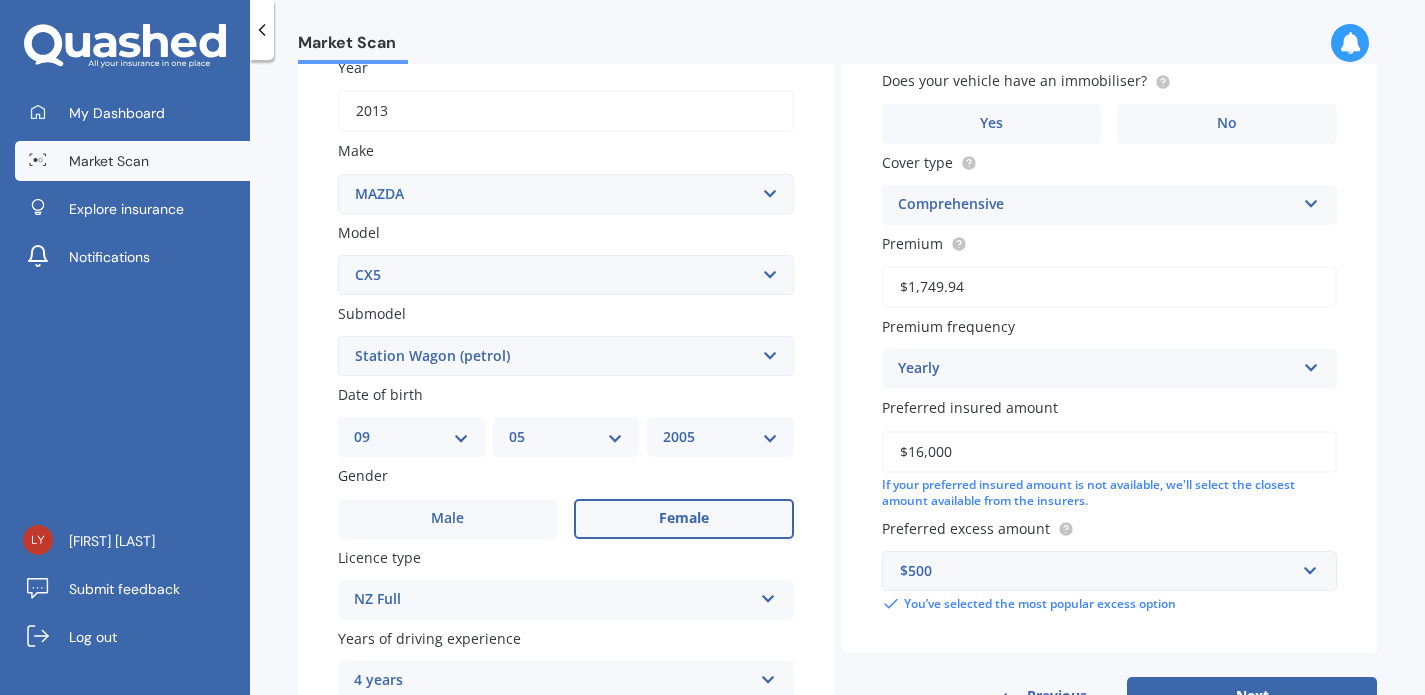 click on "Plate number Search I don’t have a number plate Year 2013 Make Select make AC ALFA ROMEO ASTON MARTIN AUDI AUSTIN BEDFORD Bentley BMW BYD CADILLAC CAN-AM CHERY CHEVROLET CHRYSLER Citroen CRUISEAIR CUPRA DAEWOO DAIHATSU DAIMLER DAMON DIAHATSU DODGE EXOCET FACTORY FIVE FERRARI FIAT Fiord FLEETWOOD FORD FOTON FRASER GEELY GENESIS GEORGIE BOY GMC GREAT WALL GWM HAVAL HILLMAN HINO HOLDEN HOLIDAY RAMBLER HONDA HUMMER HYUNDAI INFINITI ISUZU IVECO JAC JAECOO JAGUAR JEEP KGM KIA LADA LAMBORGHINI LANCIA LANDROVER LDV LEXUS LINCOLN LOTUS LUNAR M.G M.G. MAHINDRA MASERATI MAZDA MCLAREN MERCEDES AMG Mercedes Benz MERCEDES-AMG MERCURY MINI MITSUBISHI MORGAN MORRIS NEWMAR NISSAN OMODA OPEL OXFORD PEUGEOT Plymouth Polestar PONTIAC PORSCHE PROTON RAM Range Rover Rayne RENAULT ROLLS ROYCE ROVER SAAB SATURN SEAT SHELBY SKODA SMART SSANGYONG SUBARU SUZUKI TATA TESLA TIFFIN Toyota TRIUMPH TVR Vauxhall VOLKSWAGEN VOLVO WESTFIELD WINNEBAGO ZX Model Select model 121 2 3 323 323 / Familia 6 626 929 Atenza Autozam Axela AZ3 B2000 CX3" at bounding box center (566, 358) 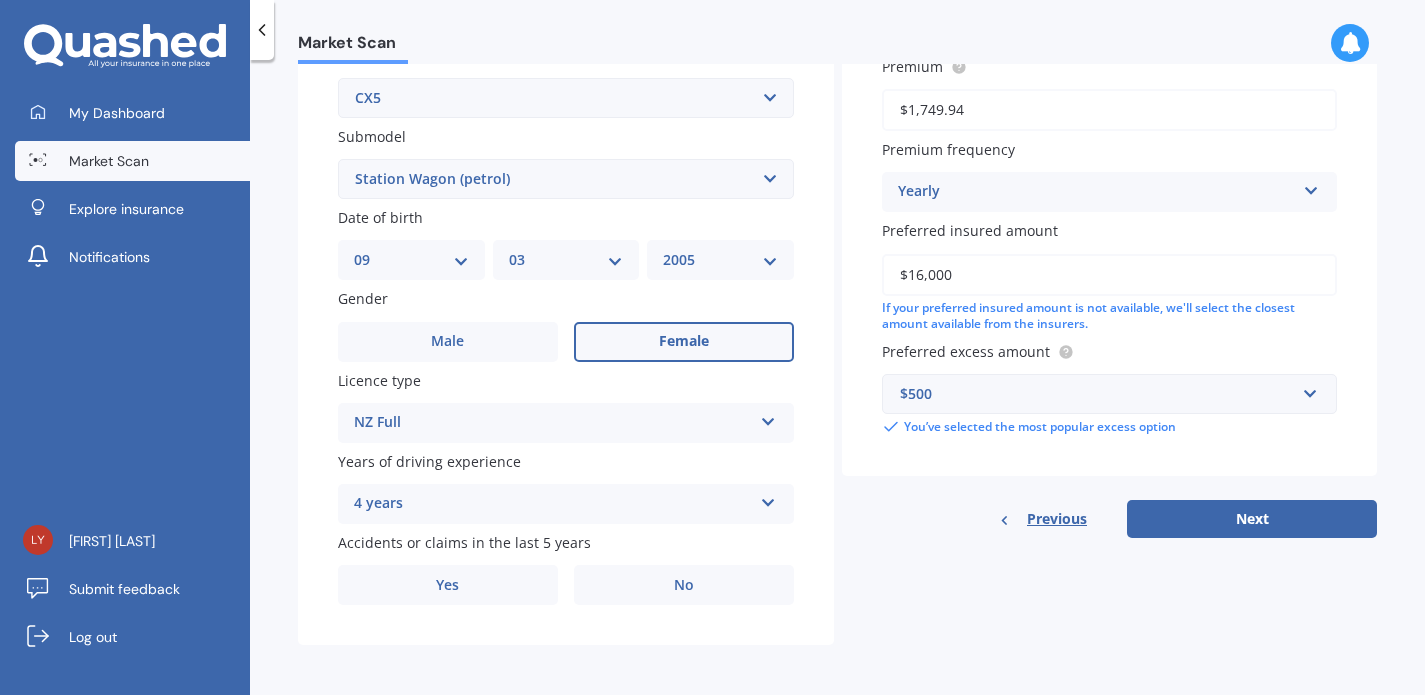 scroll, scrollTop: 487, scrollLeft: 0, axis: vertical 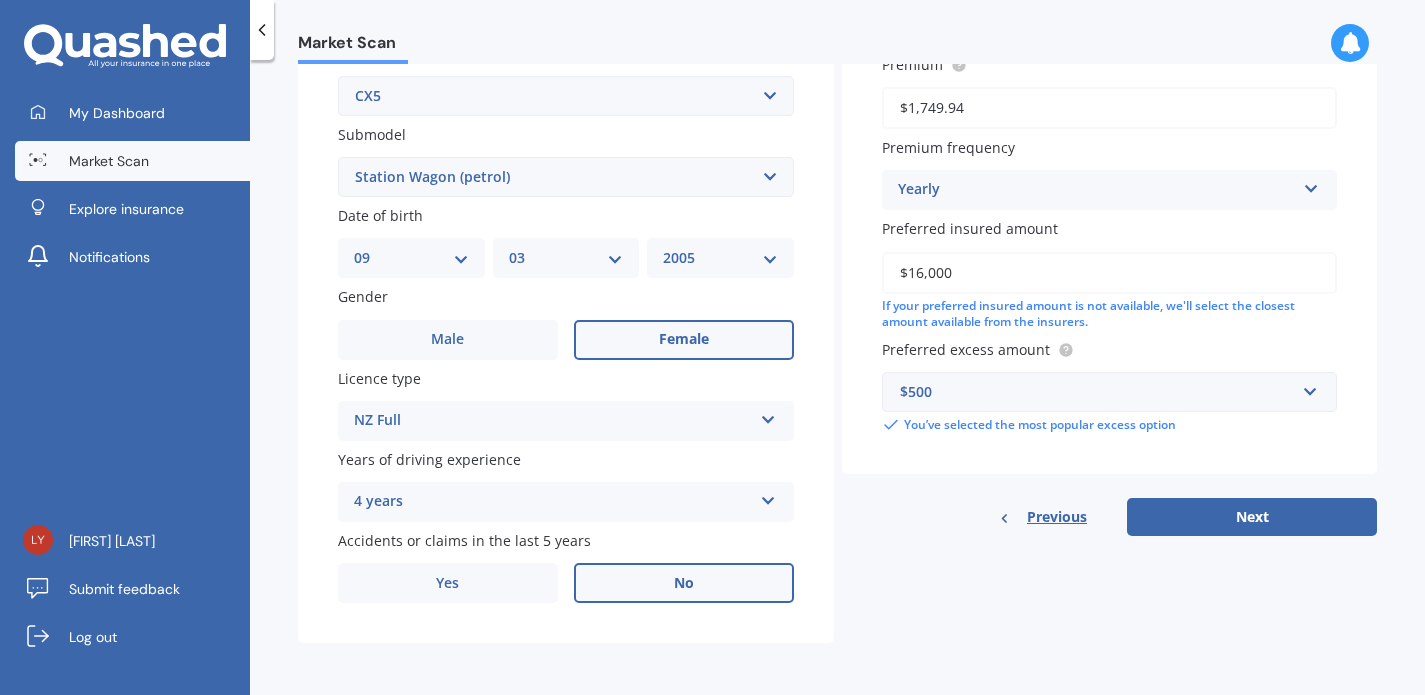 click on "No" at bounding box center (684, 340) 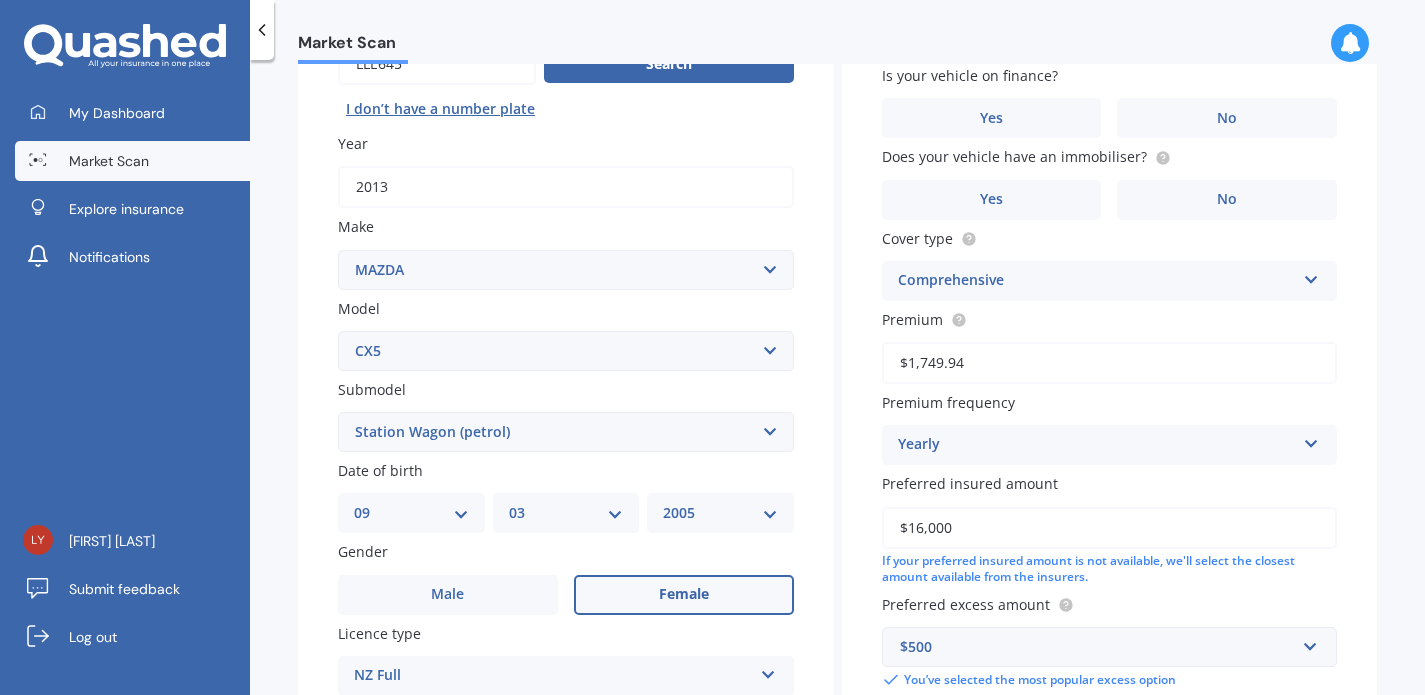 scroll, scrollTop: 209, scrollLeft: 0, axis: vertical 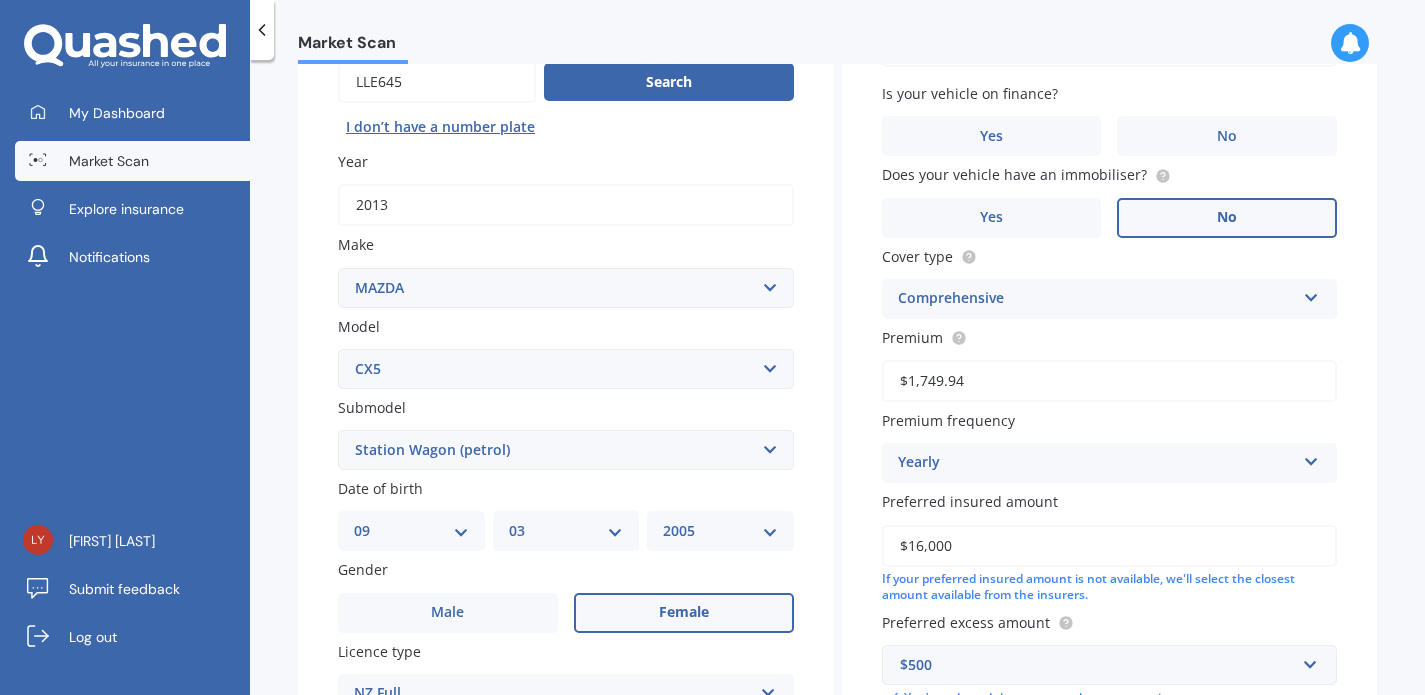 click on "No" at bounding box center (684, 613) 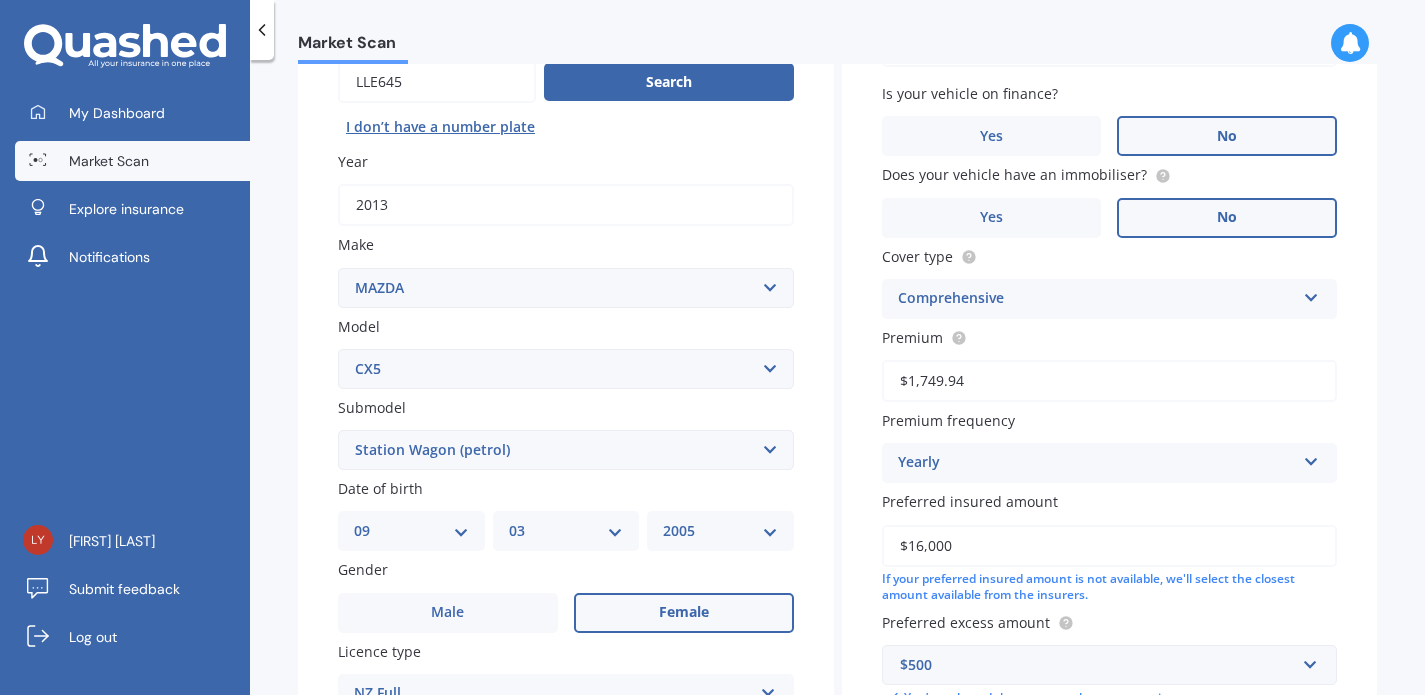 click on "No" at bounding box center (684, 613) 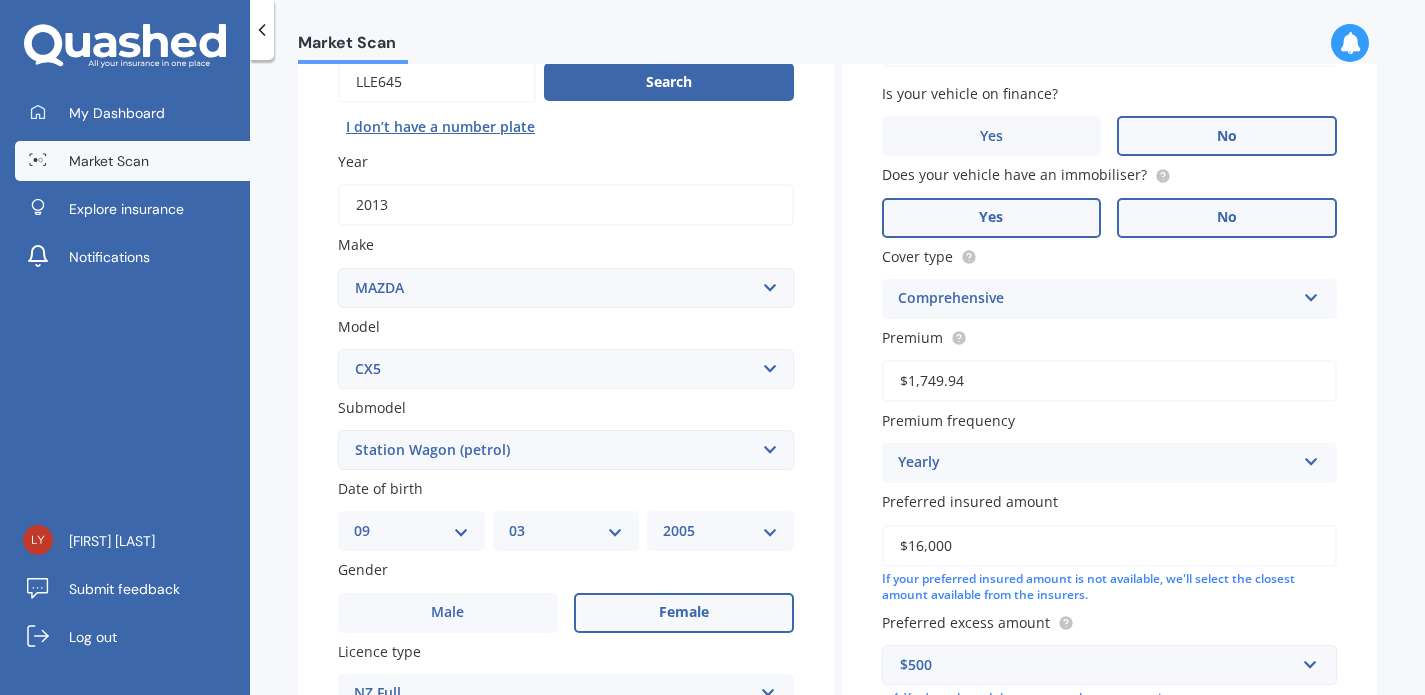 click on "Yes" at bounding box center (448, 613) 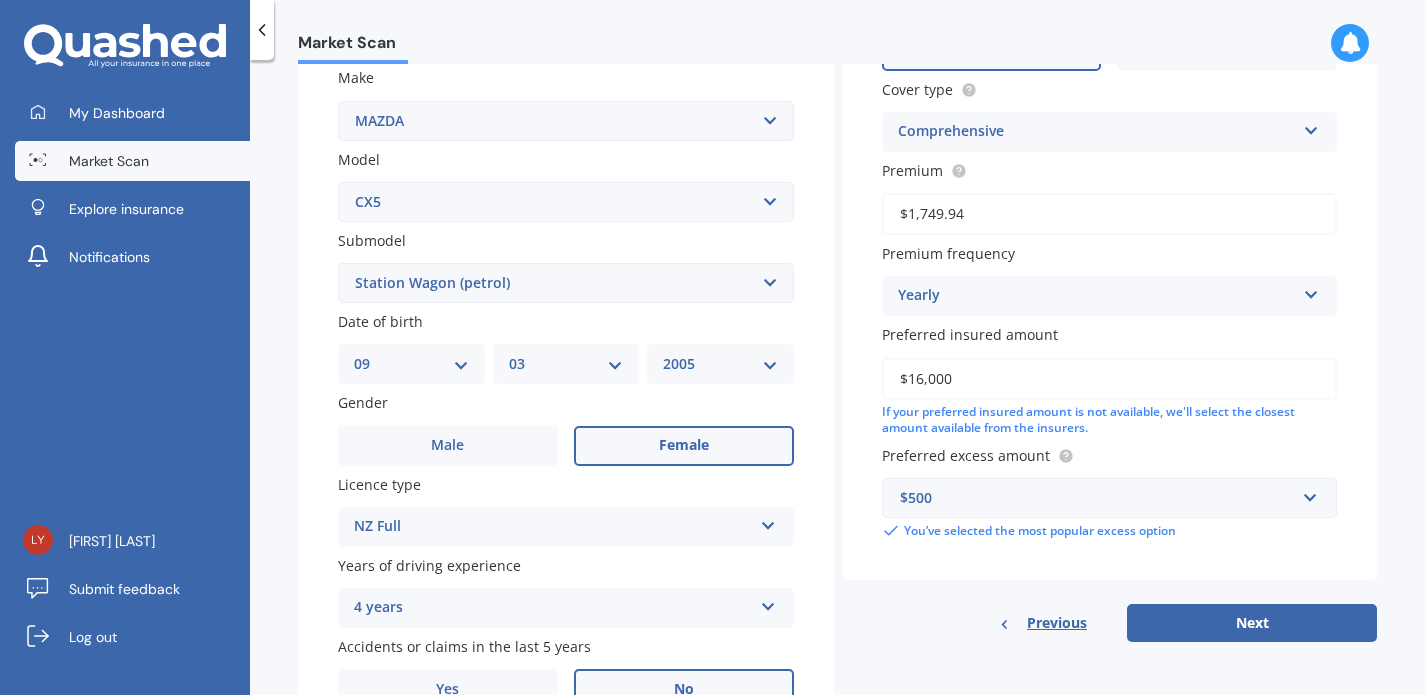 scroll, scrollTop: 382, scrollLeft: 0, axis: vertical 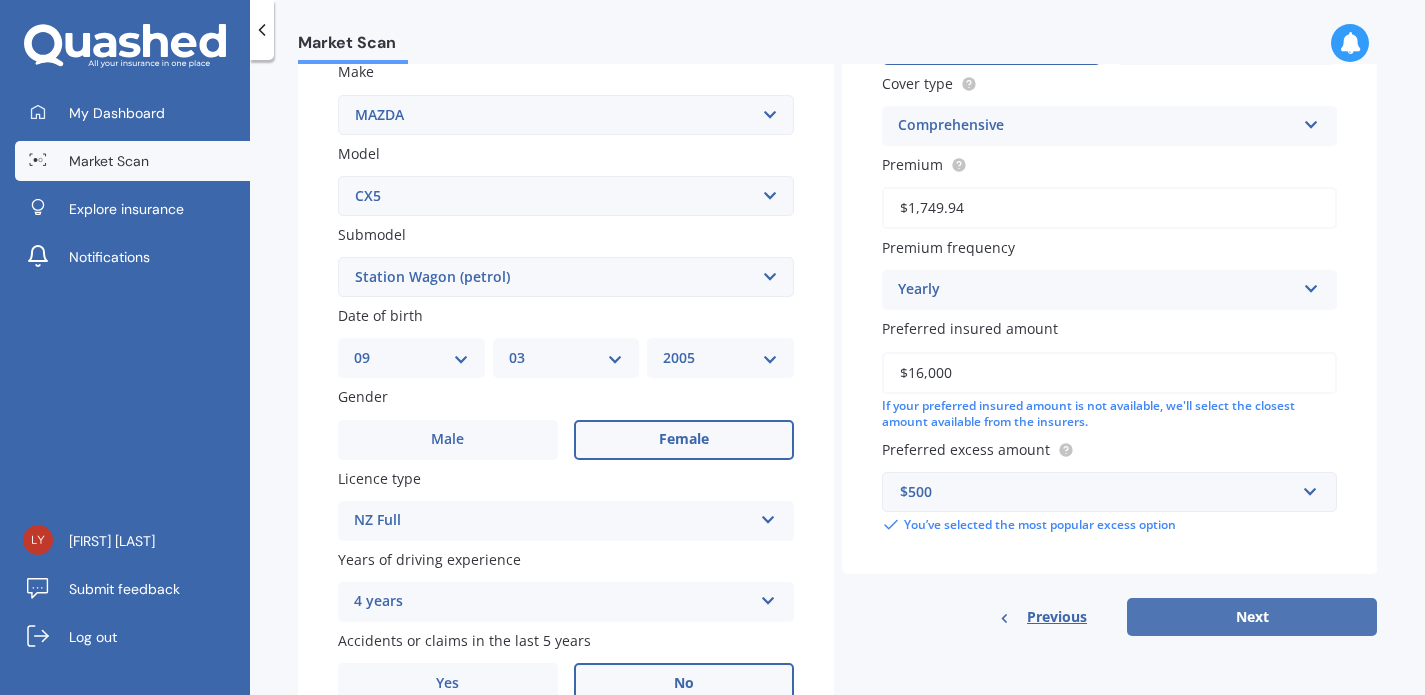 click on "Next" at bounding box center [1252, 617] 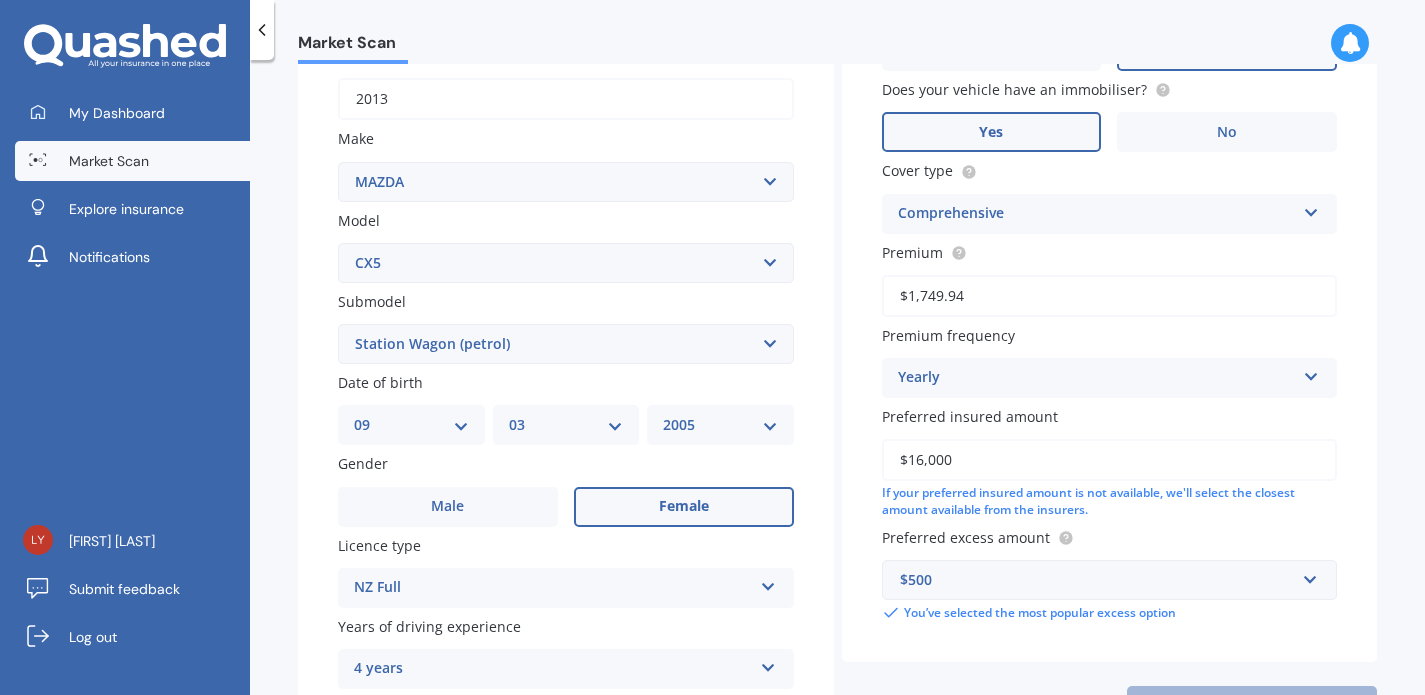scroll, scrollTop: 137, scrollLeft: 0, axis: vertical 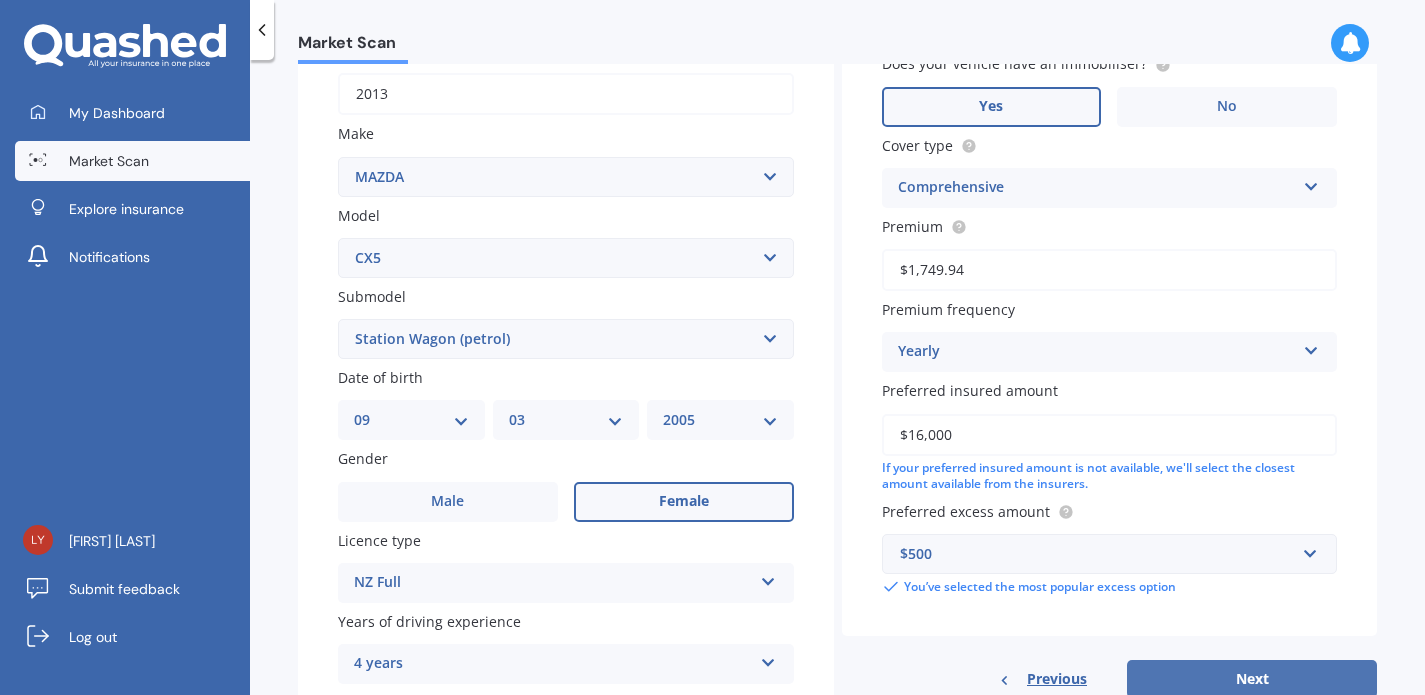 click on "Next" at bounding box center [1252, 679] 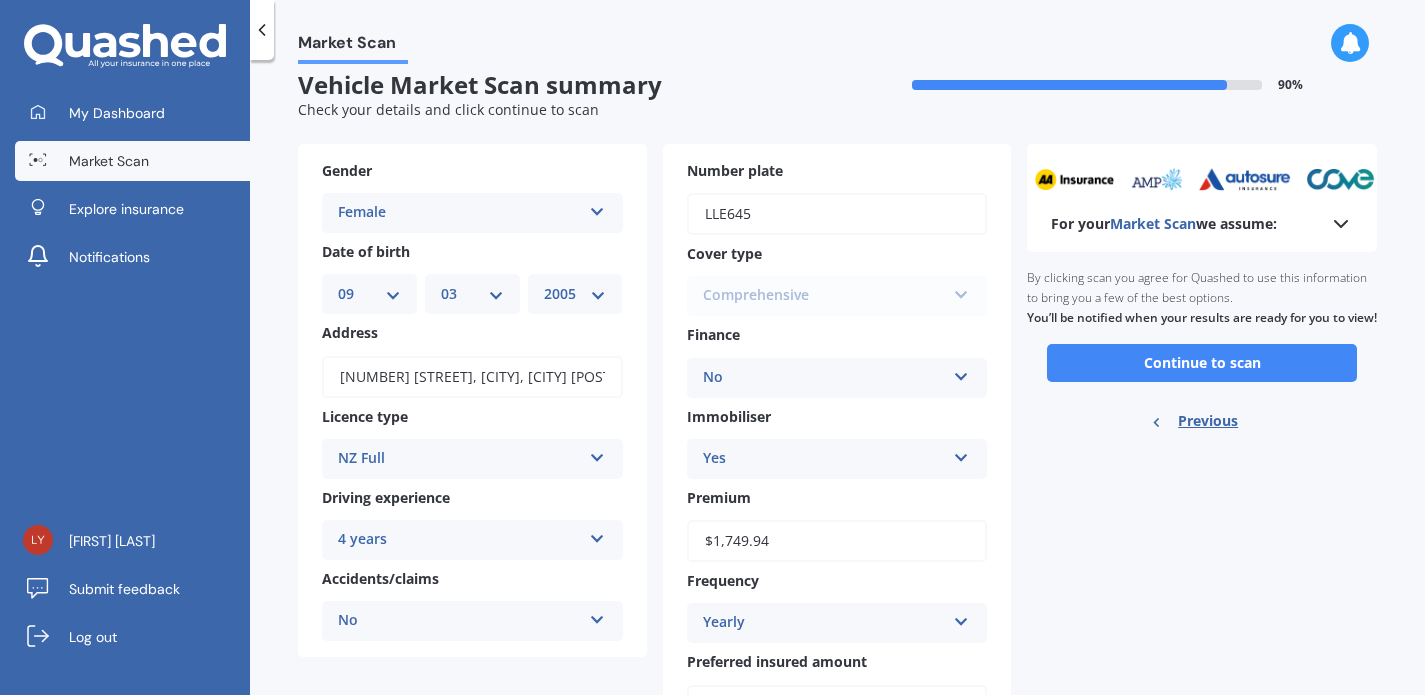 scroll, scrollTop: 0, scrollLeft: 0, axis: both 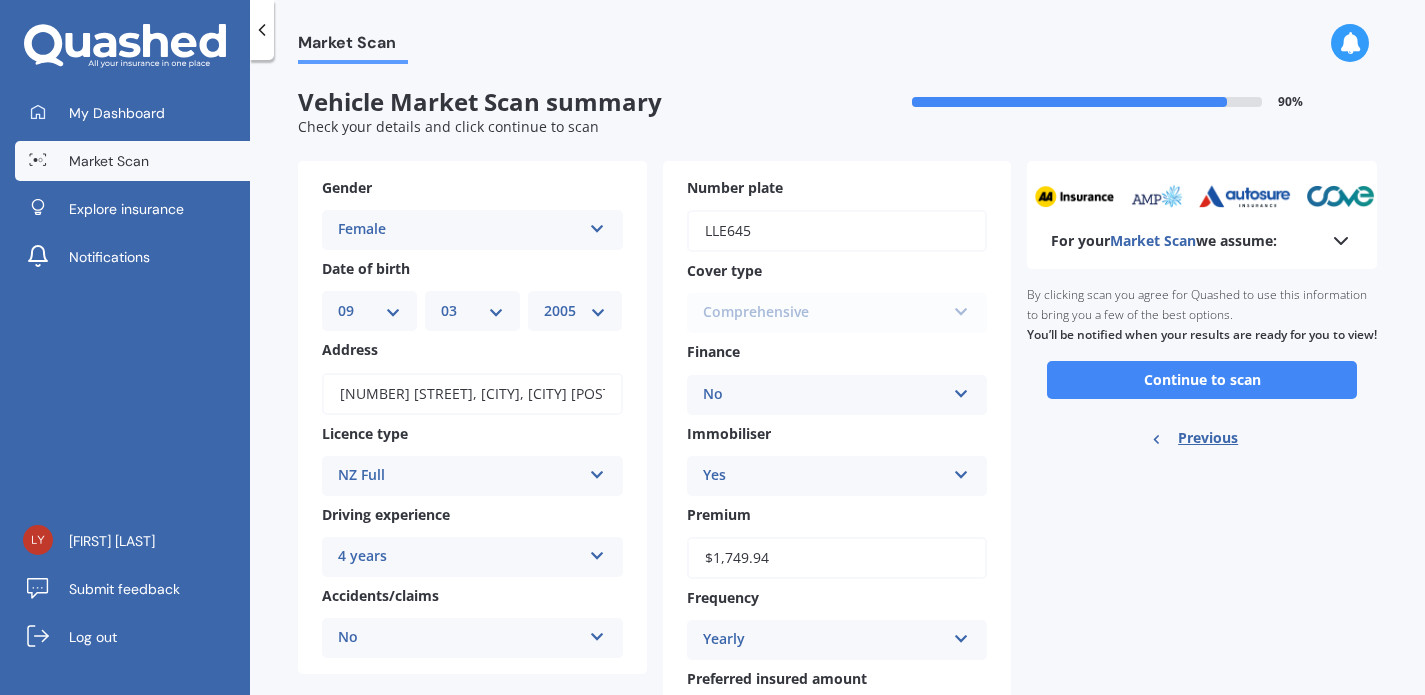 click on "Ready to go By clicking scan you agree for Quashed to use this information to bring you a few of the best options. You’ll be notified when your results are ready for you to view! Continue to scan Previous" at bounding box center [1202, 369] 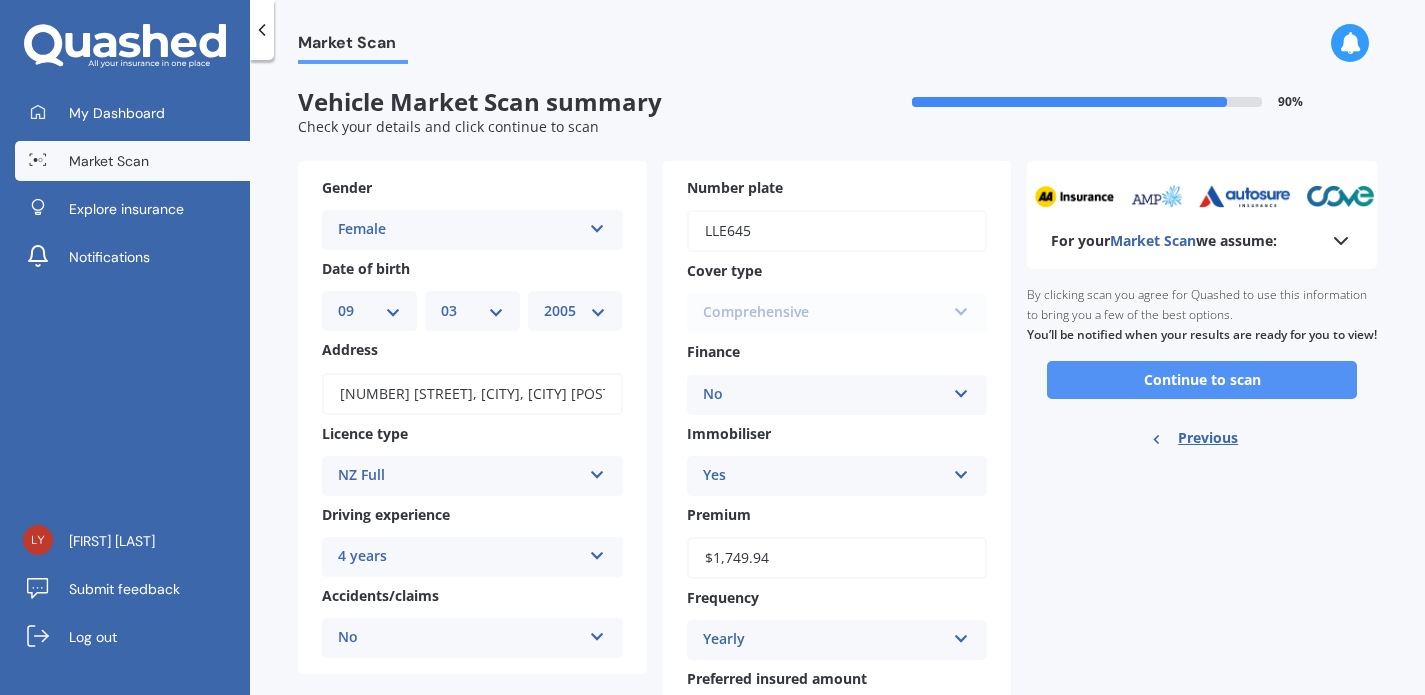 click on "Continue to scan" at bounding box center (1202, 380) 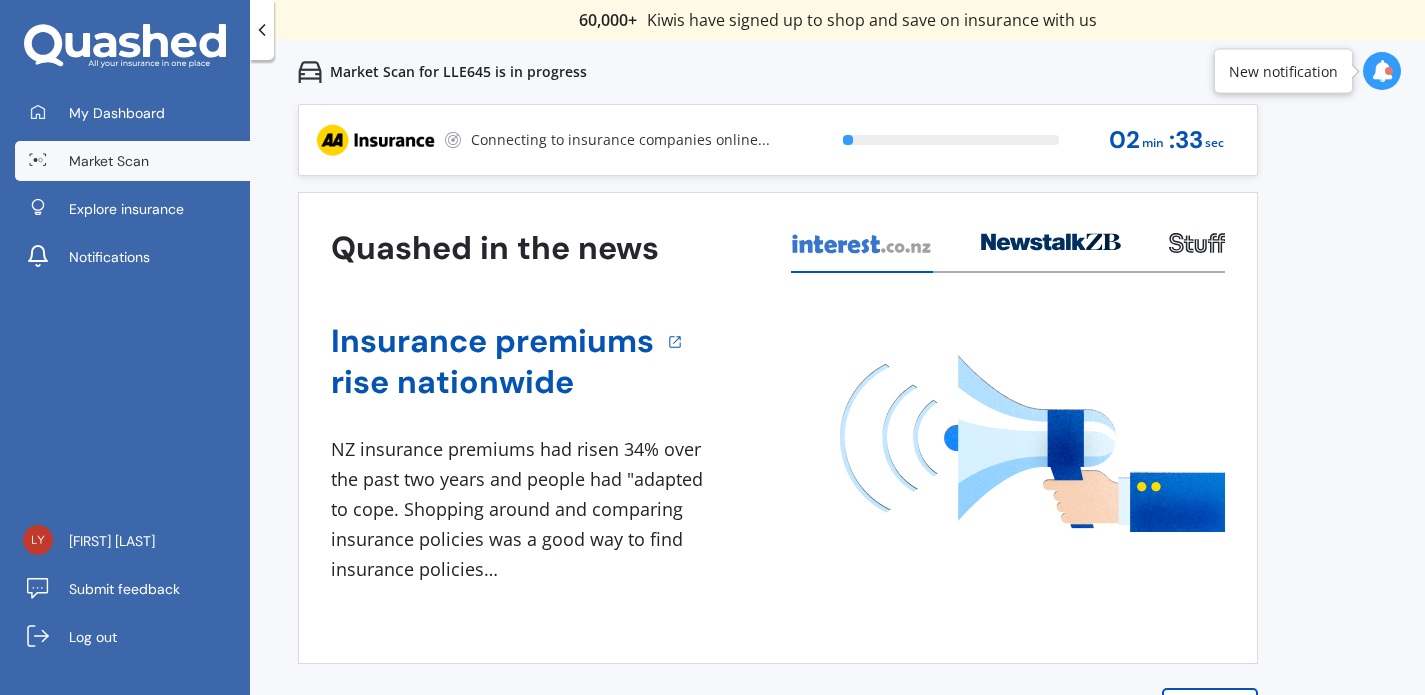 scroll, scrollTop: 29, scrollLeft: 0, axis: vertical 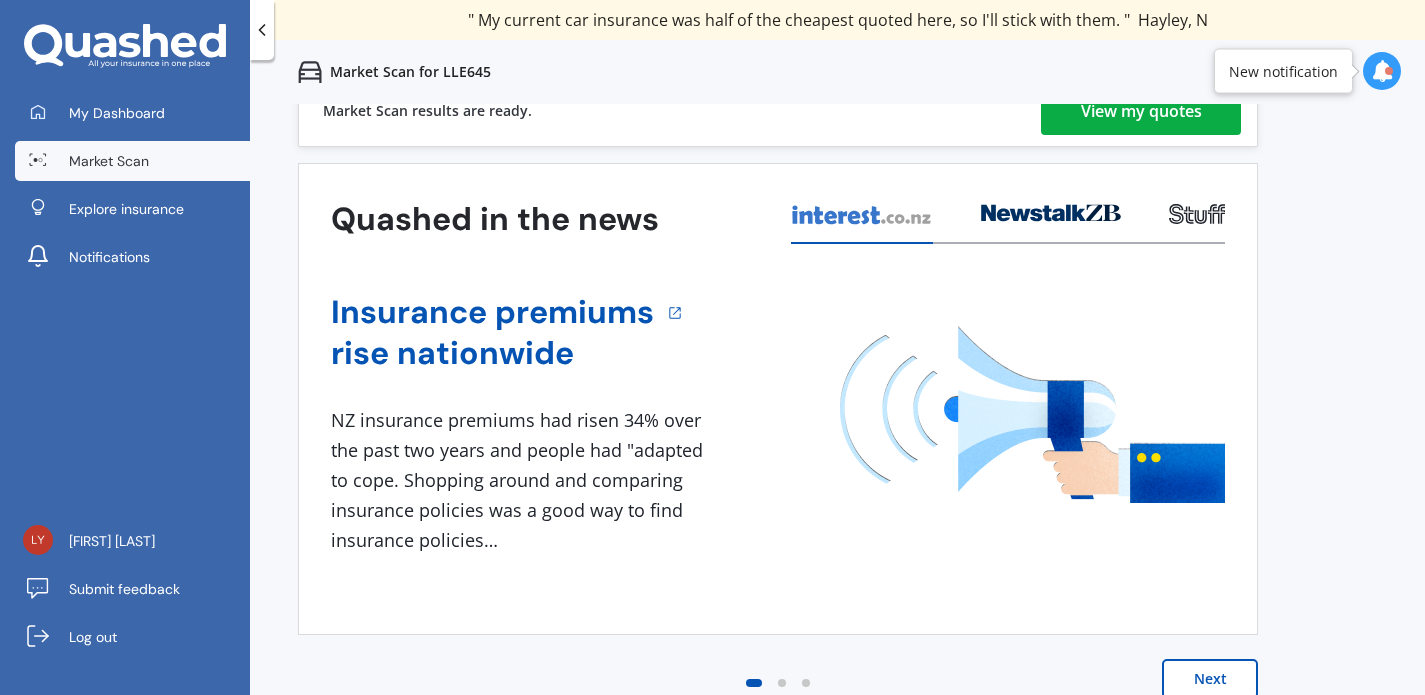 click on "View my quotes" at bounding box center [1141, 111] 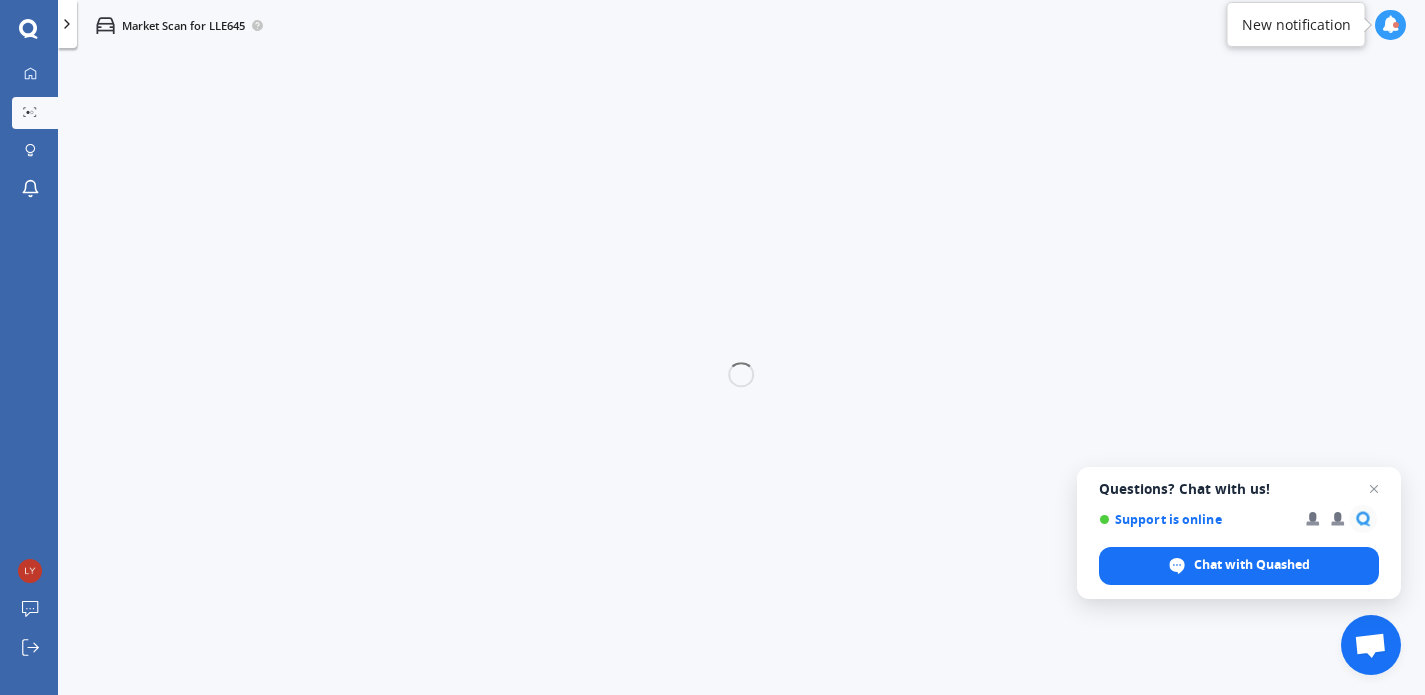 scroll, scrollTop: 0, scrollLeft: 0, axis: both 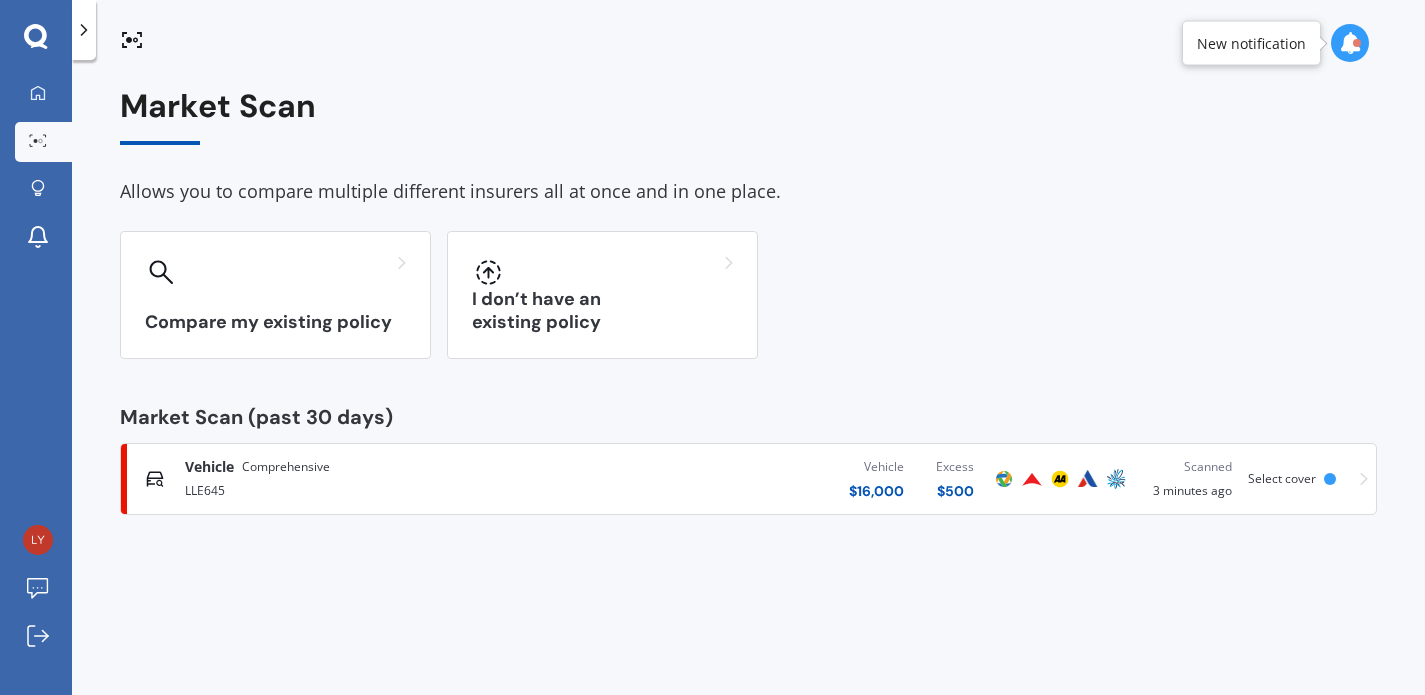 click on "Vehicle $ [AMOUNT] Excess $ [AMOUNT]" at bounding box center [779, 479] 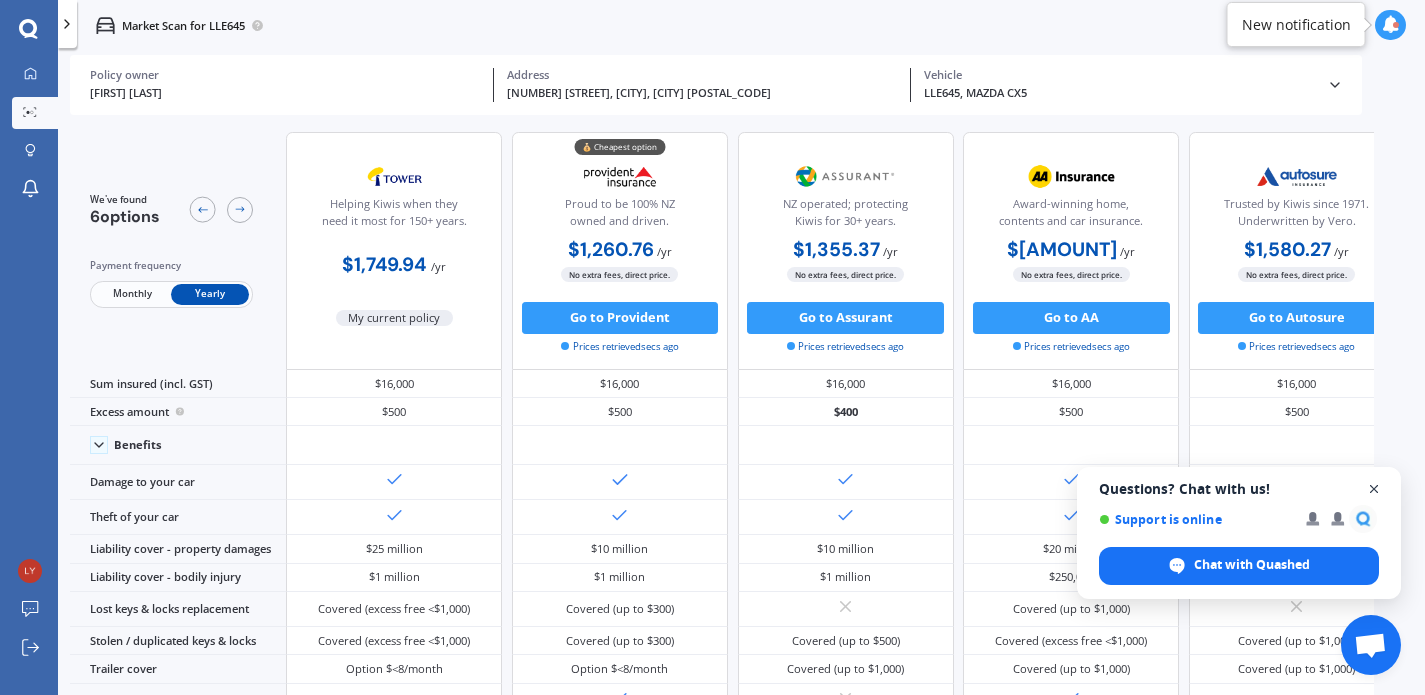 click at bounding box center (1374, 489) 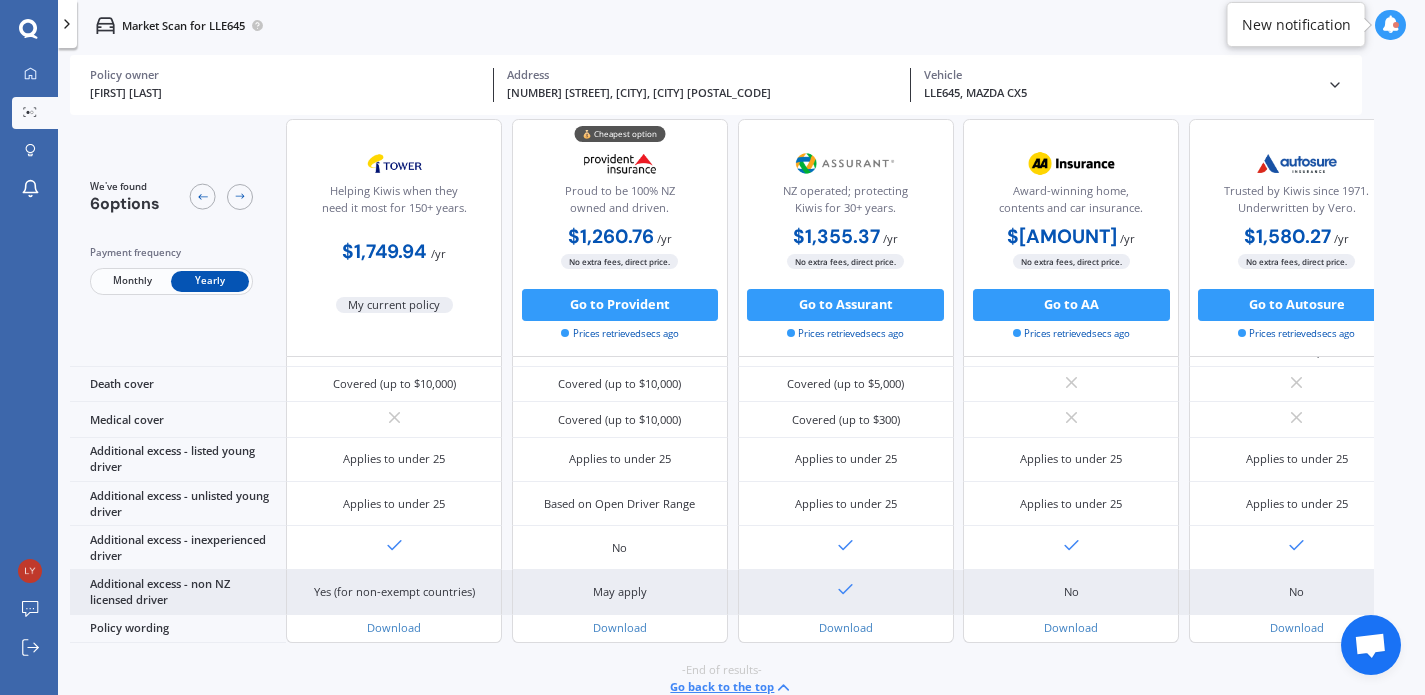 scroll, scrollTop: 913, scrollLeft: 0, axis: vertical 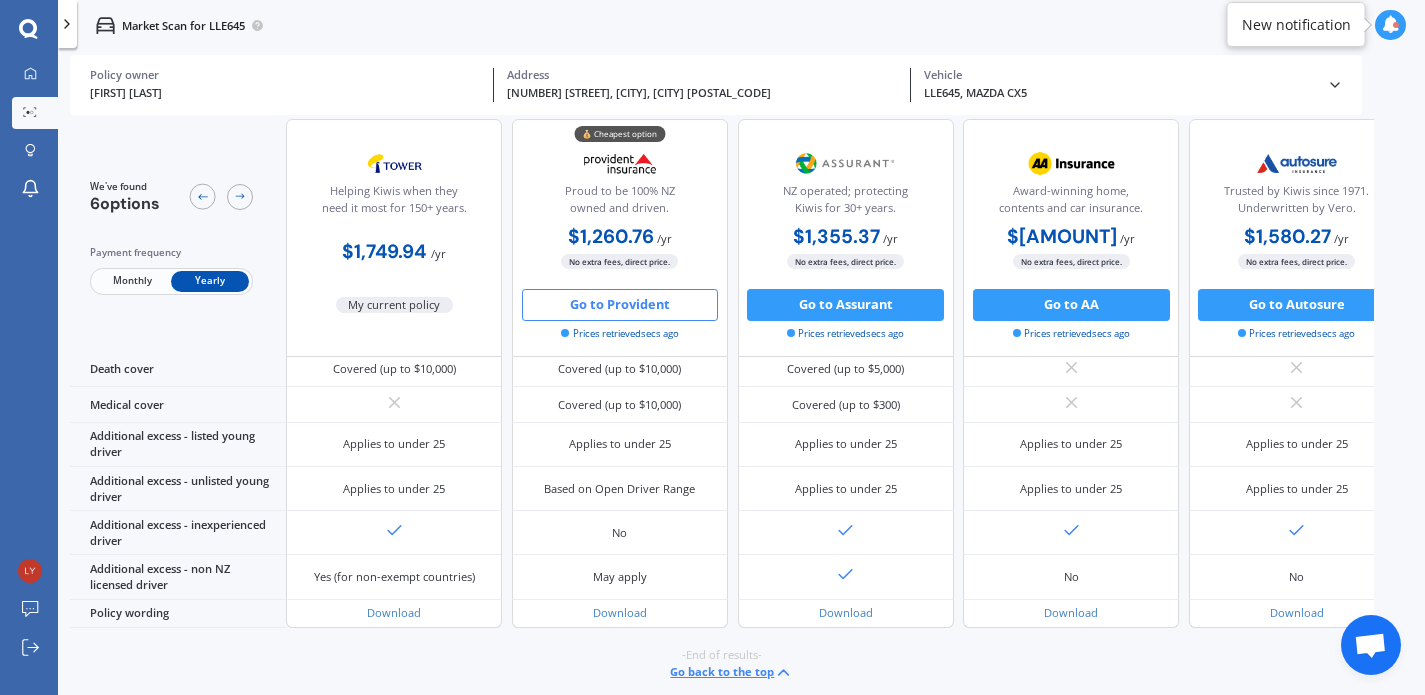click on "Go to Provident" at bounding box center [620, 305] 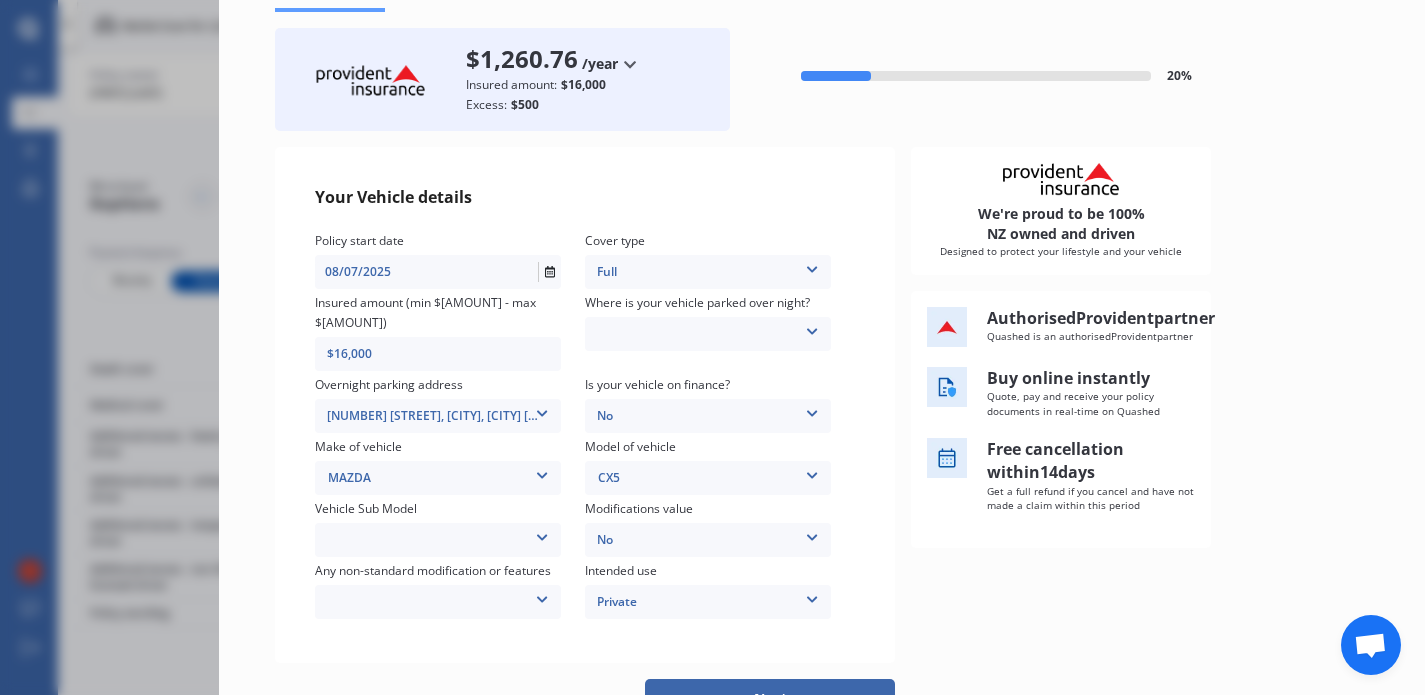 scroll, scrollTop: 138, scrollLeft: 0, axis: vertical 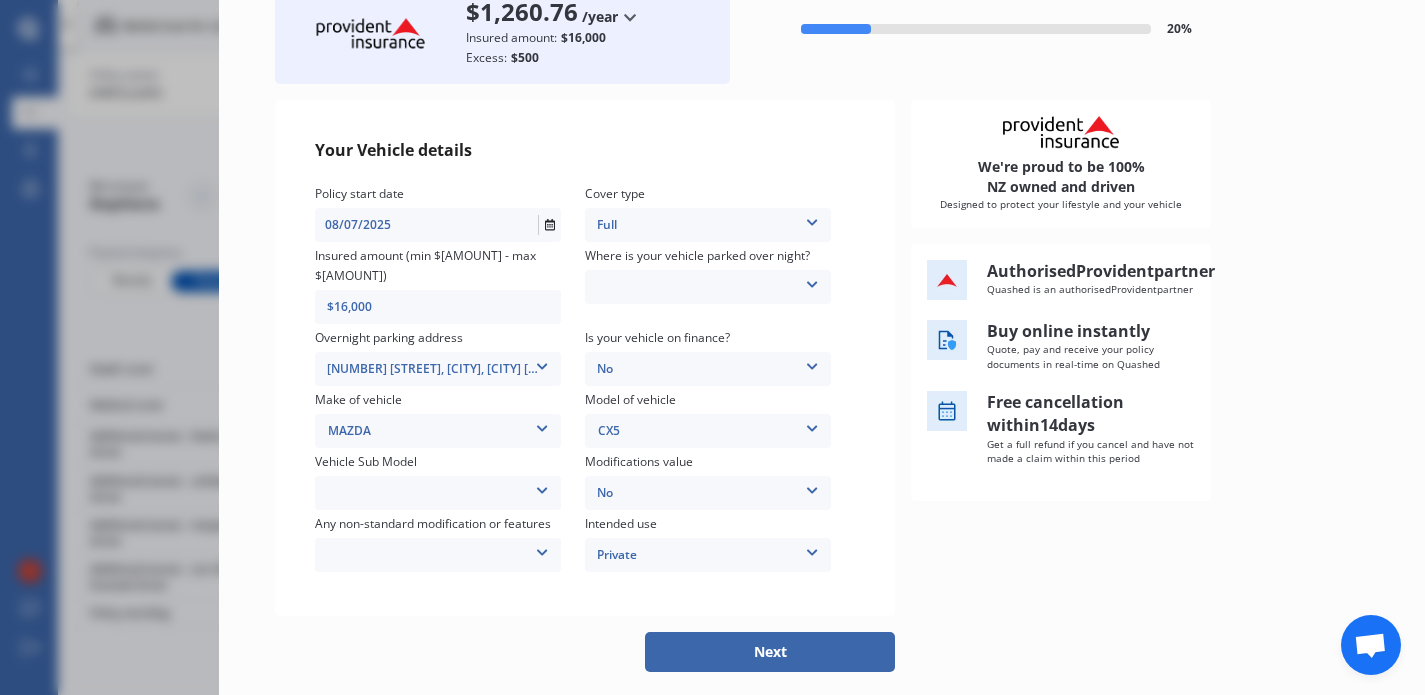 drag, startPoint x: 475, startPoint y: 288, endPoint x: 442, endPoint y: 303, distance: 36.249138 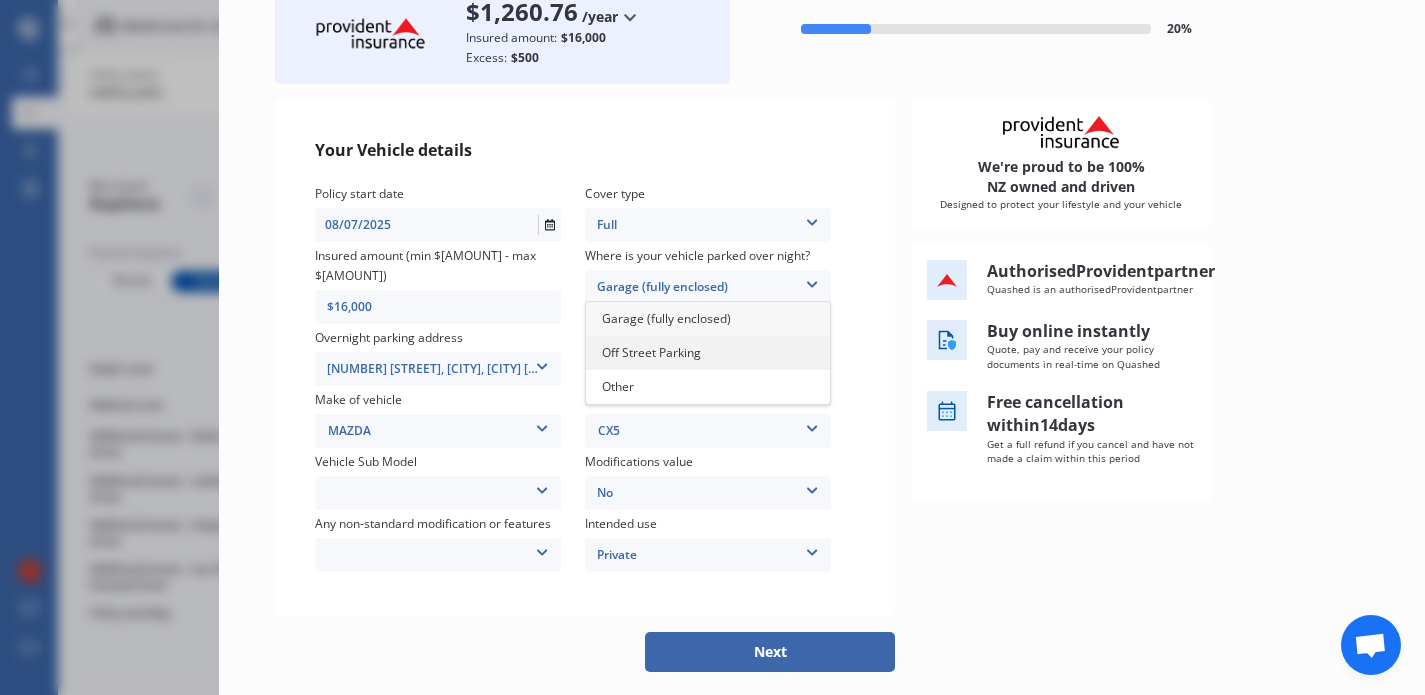 click on "Off Street Parking" at bounding box center (708, 353) 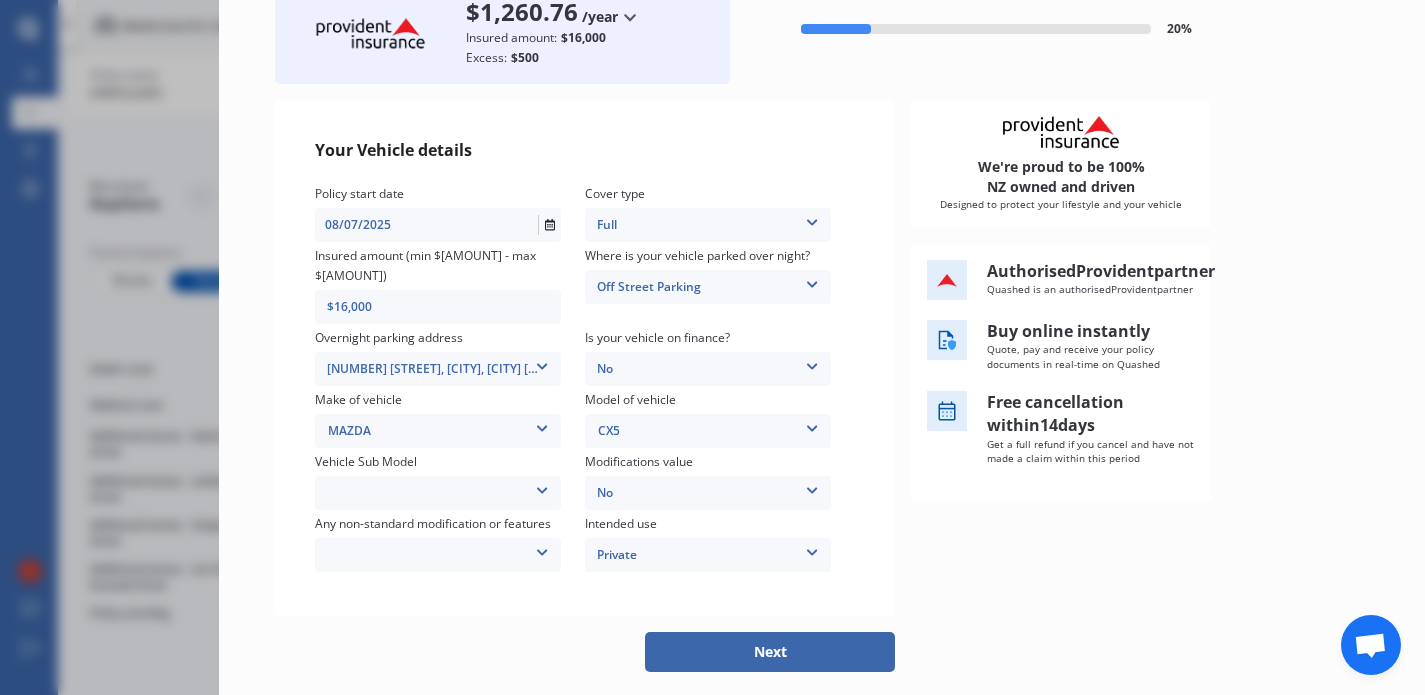 click on "No No Up to $4000 Up to $6000 Greater than $6000" at bounding box center (438, 225) 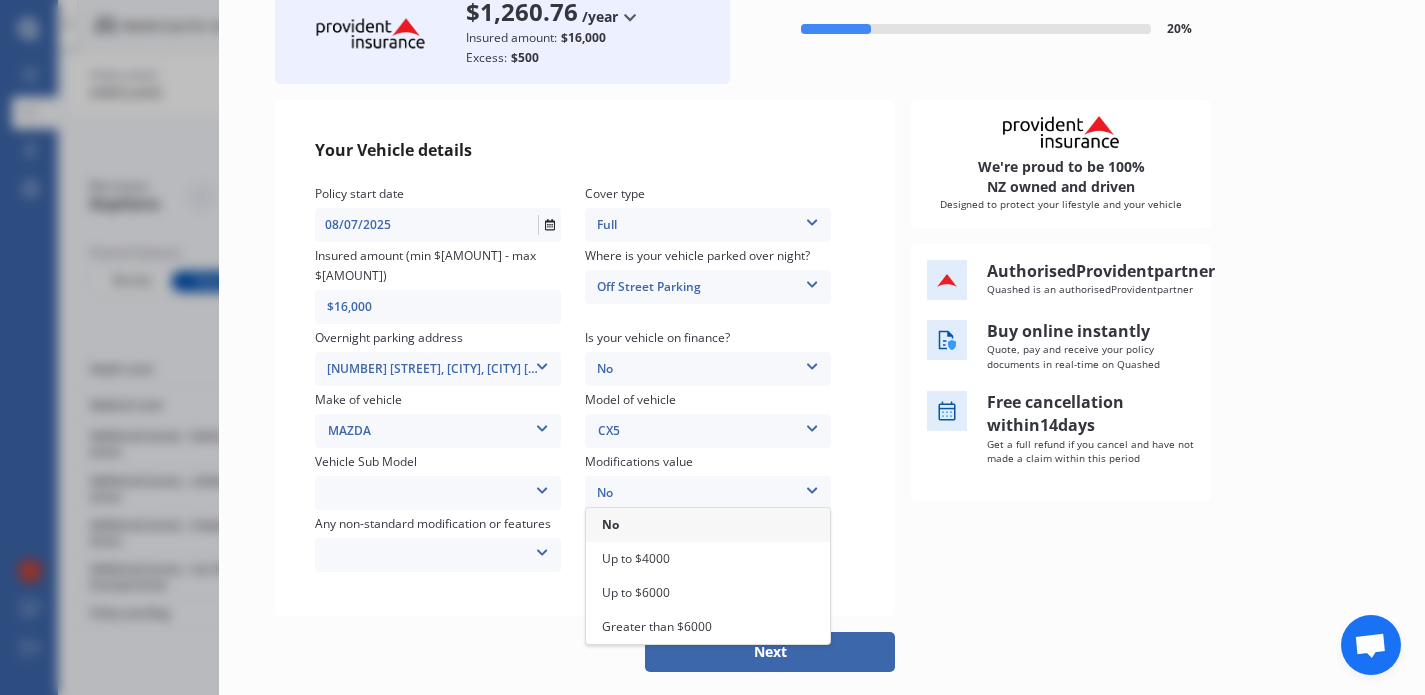 click on "Your Vehicle details Policy start date [DATE]/[MONTH]/[YEAR] Cover type Full Full Insured amount (min $[AMOUNT] - max $[AMOUNT]) $[AMOUNT] Where is your vehicle parked over night? Off Street Parking Garage (fully enclosed) Off Street Parking Other Overnight parking address [NUMBER] [STREET], [CITY], [CITY] [POSTAL_CODE] [NUMBER] [STREET], [CITY], [CITY] Is your vehicle on finance? No No Yes Make of vehicle MAZDA MAZDA Model of vehicle CX5 CX5 Vehicle Sub Model CX-5 GLX. Wagon 5dr Skyactiv 6sp 2.0i MY13 CX-5 GSX. Wagon 5dr Skyactiv 6sp 2.0i MY13 Modifications value No No Up to $[AMOUNT] Up to $[AMOUNT] Greater than $[AMOUNT] Any non-standard modification or features None Nitrous Oxide System(NOS) Roll Cage Full Racing Harness Intended use Private Private Private & Business" at bounding box center [585, 358] 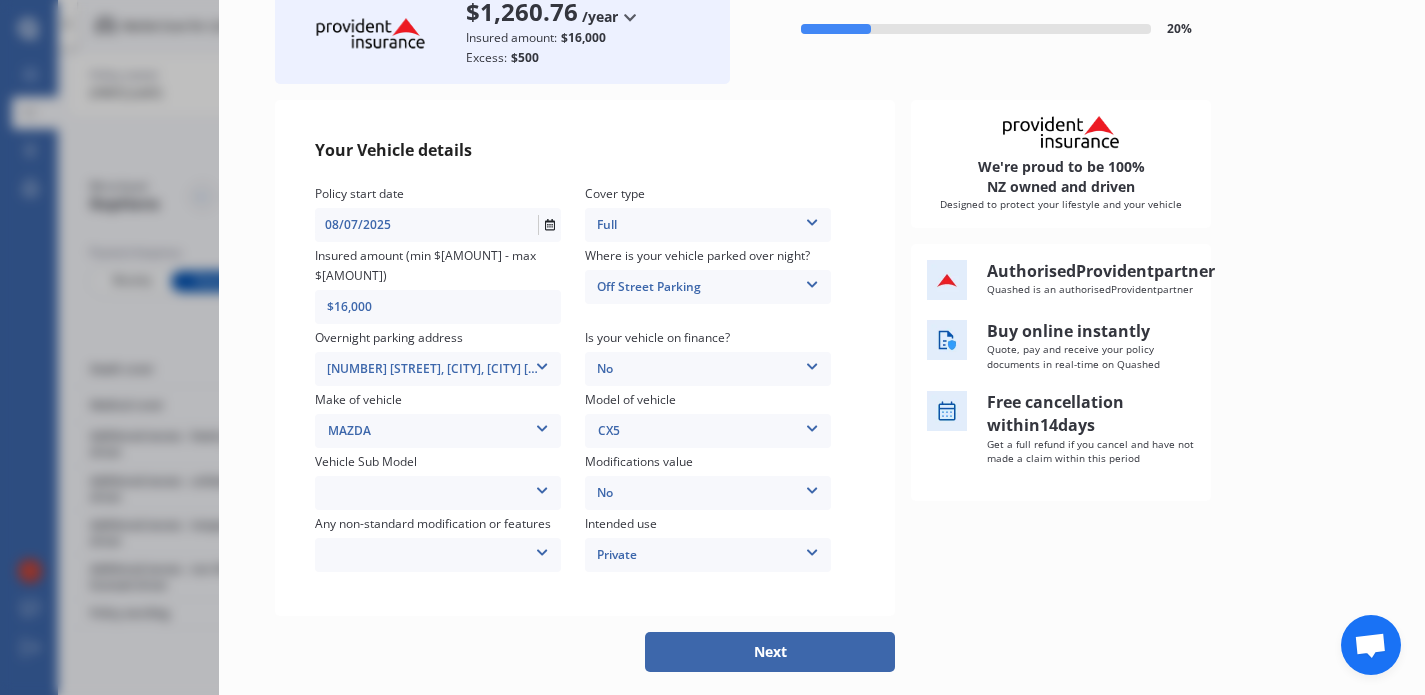 click on "Private" at bounding box center (708, 225) 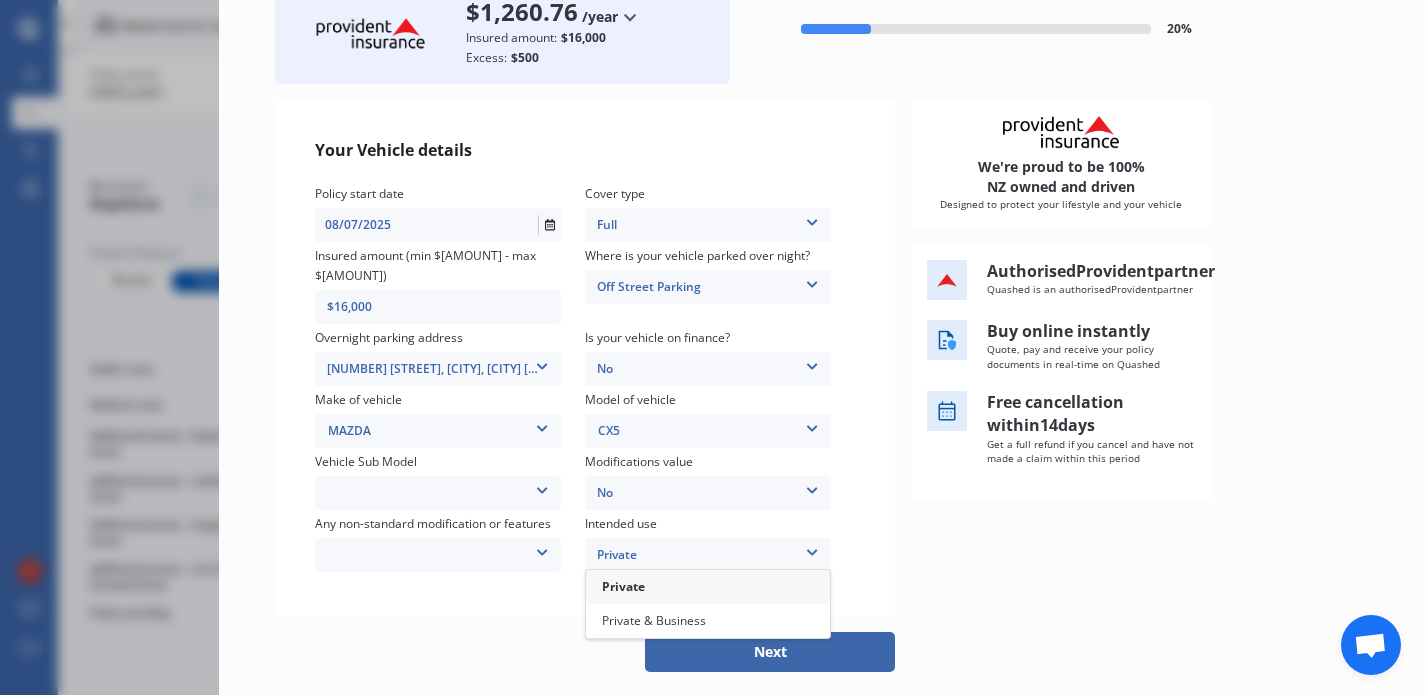 click on "Private" at bounding box center (708, 555) 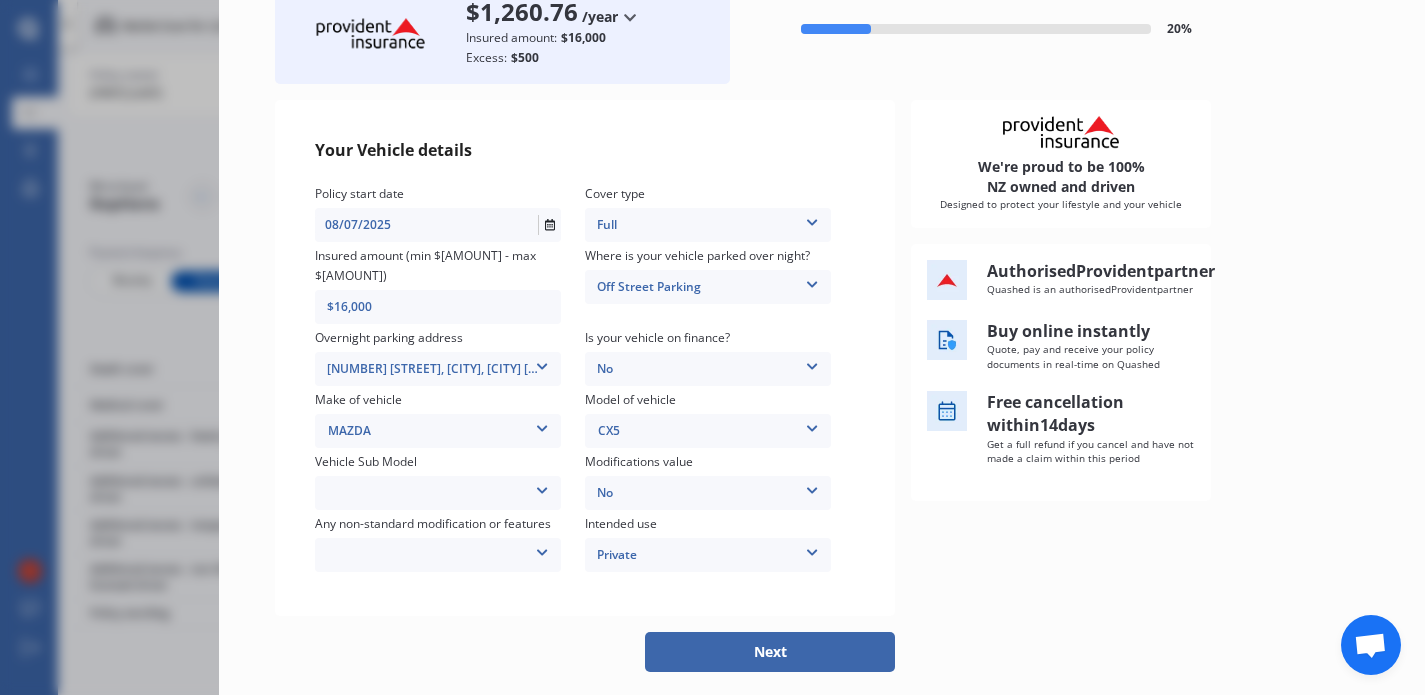 click on "Any non-standard modification or features None Nitrous Oxide System(NOS) Roll Cage Full Racing Harness" at bounding box center [450, 215] 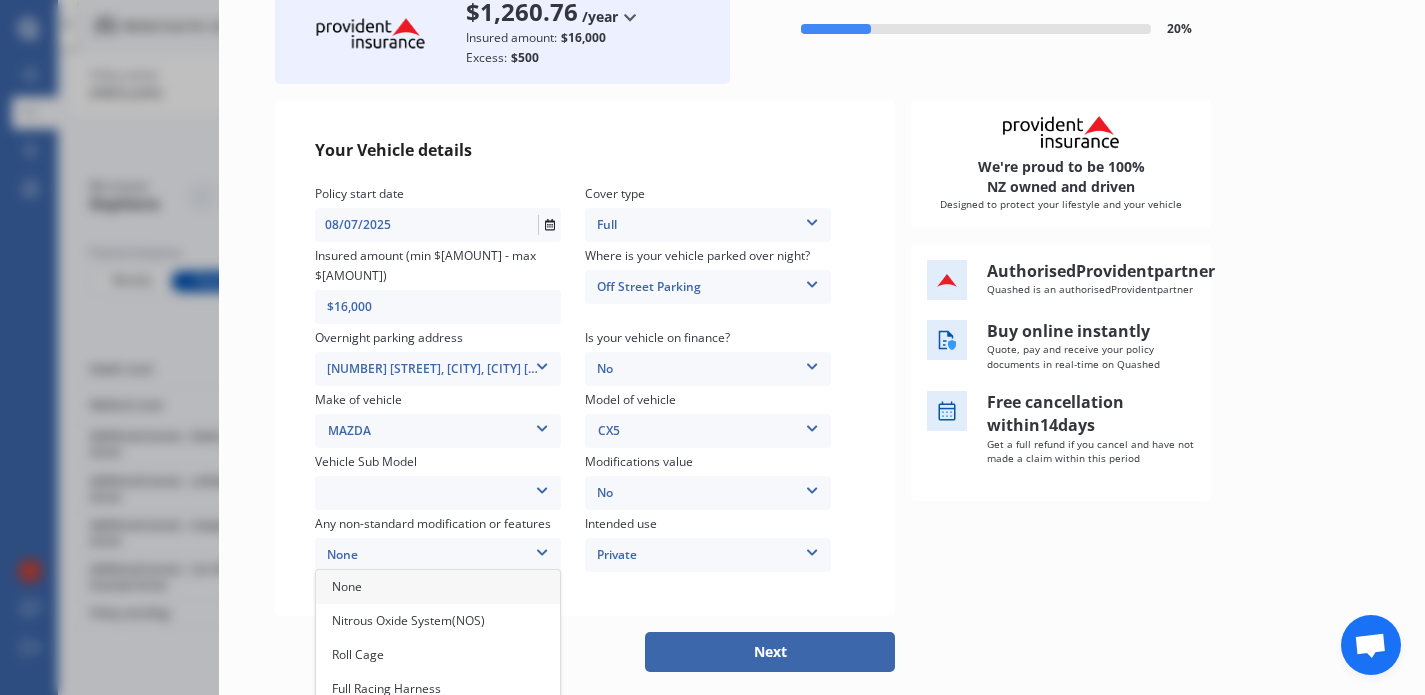 click on "None" at bounding box center [438, 587] 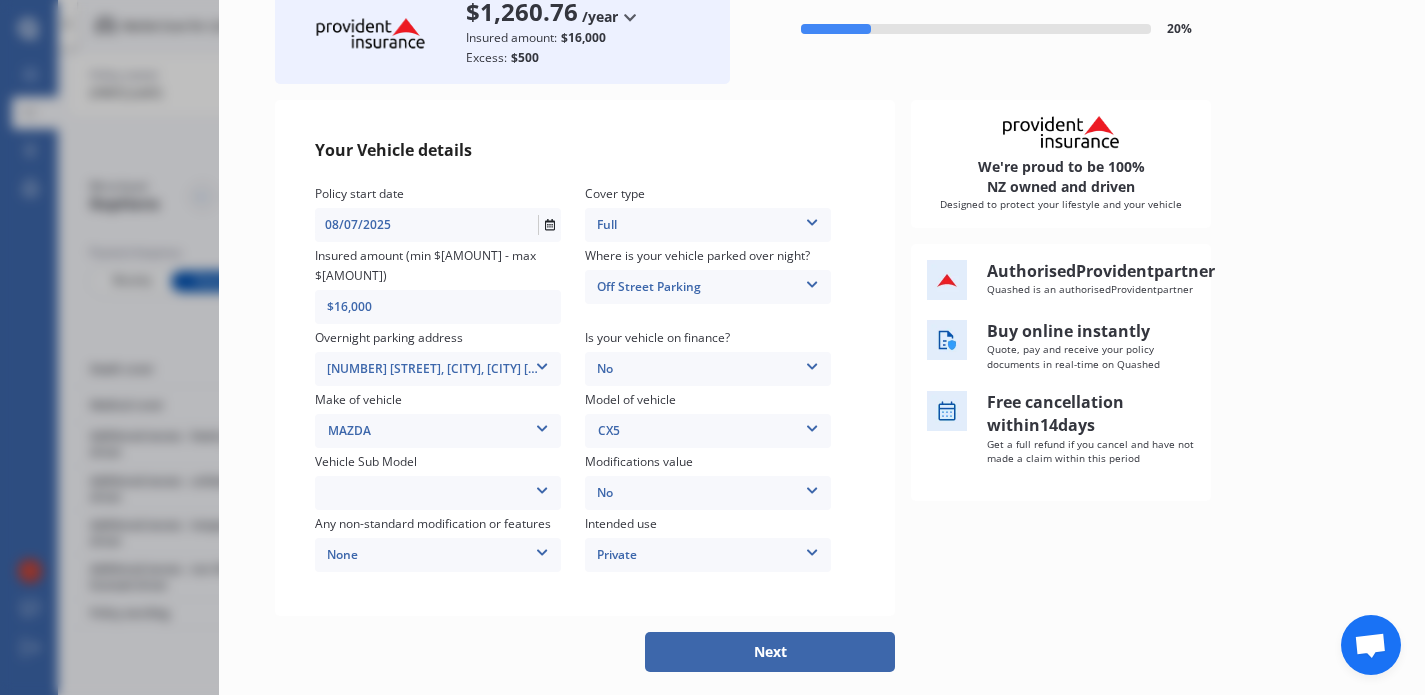 click on "CX-5 GLX. Wagon 5dr Skyactiv 6sp 2.0i MY13 CX-5 GSX. Wagon 5dr Skyactiv 6sp 2.0i MY13" at bounding box center (708, 225) 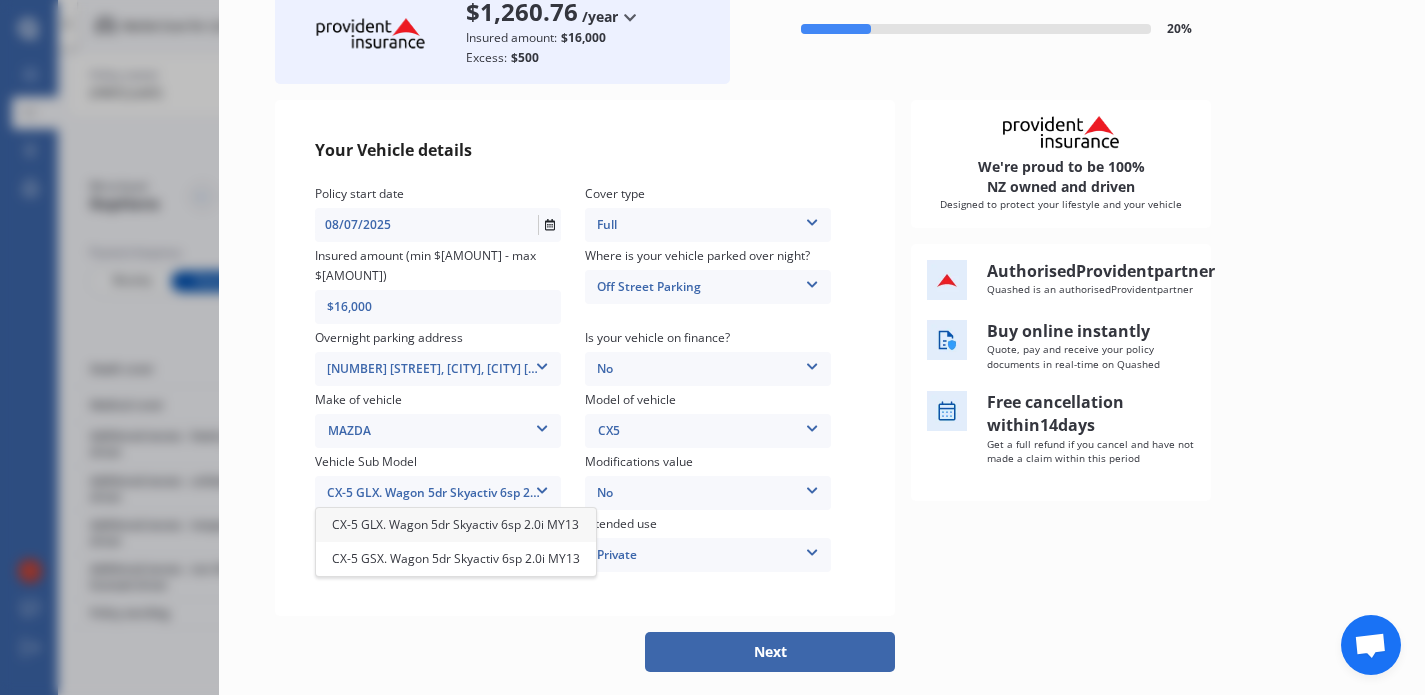 click on "CX-5 GLX. Wagon 5dr Skyactiv 6sp 2.0i MY13" at bounding box center [455, 524] 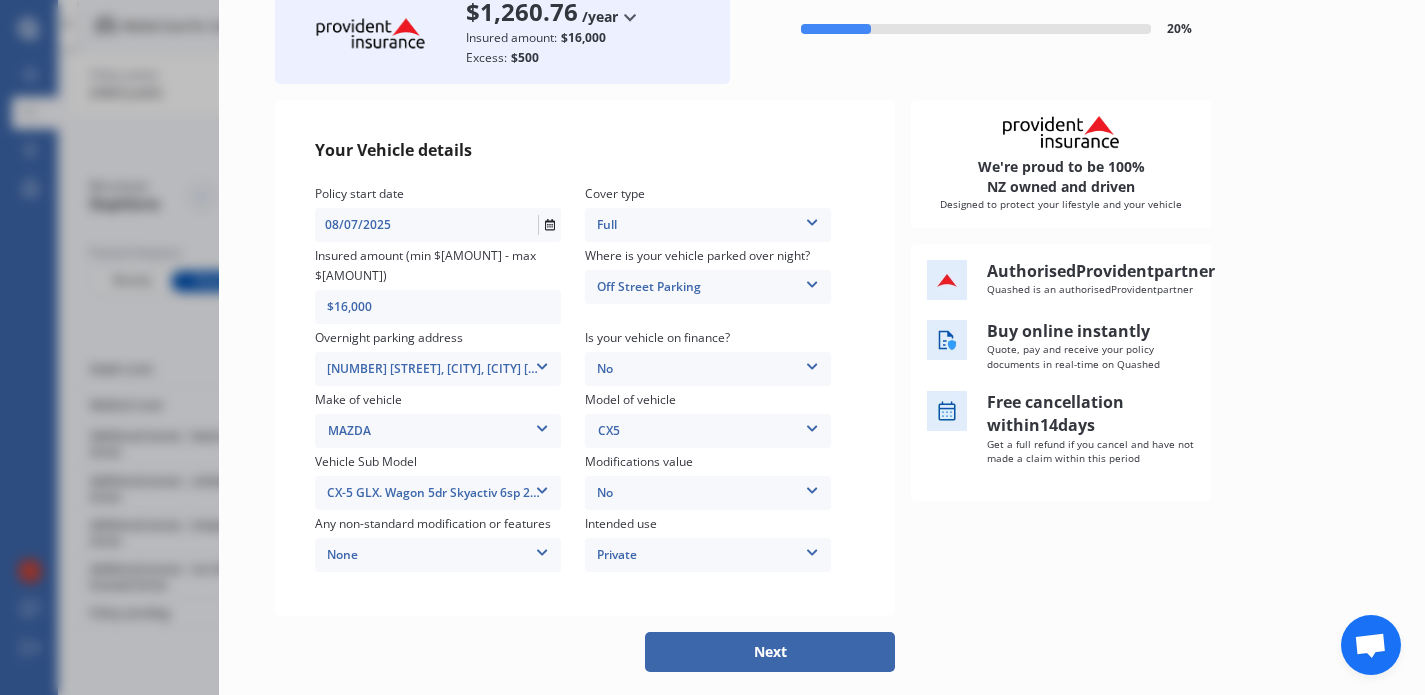 click on "Your Vehicle details Policy start date [DATE]/[MONTH]/[YEAR] Cover type Full Full Insured amount (min $[AMOUNT] - max $[AMOUNT]) $[AMOUNT] Where is your vehicle parked over night? Off Street Parking Garage (fully enclosed) Off Street Parking Other Overnight parking address [NUMBER] [STREET], [CITY], [CITY] [POSTAL_CODE] [NUMBER] [STREET], [CITY], [CITY] Is your vehicle on finance? No No Yes Make of vehicle MAZDA MAZDA Model of vehicle CX5 CX5 Vehicle Sub Model CX-5 GLX. Wagon 5dr Skyactiv 6sp 2.0i MY13 CX-5 GLX. Wagon 5dr Skyactiv 6sp 2.0i MY13 CX-5 GSX. Wagon 5dr Skyactiv 6sp 2.0i MY13 Modifications value No No Up to $[AMOUNT] Up to $[AMOUNT] Greater than $[AMOUNT] Any non-standard modification or features None None Nitrous Oxide System(NOS) Roll Cage Full Racing Harness Intended use Private Private Private & Business We're proud to be 100% NZ owned and driven Designed to protect your lifestyle and your vehicle Authorised Provident partner Quashed is an authorised Provident partner Buy online instantly [NUMBER] days Next" at bounding box center (822, 386) 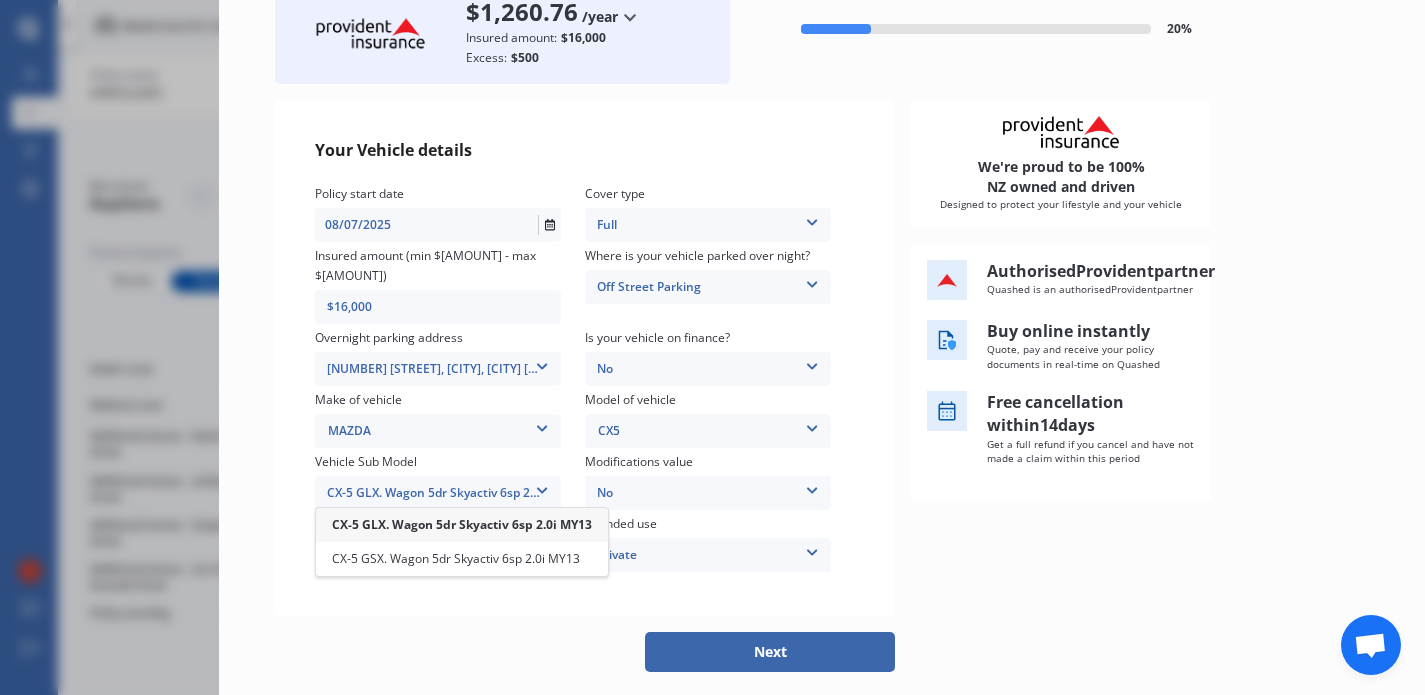 click on "Your Vehicle details Policy start date [DATE]/[MONTH]/[YEAR] Cover type Full Full Insured amount (min $[AMOUNT] - max $[AMOUNT]) $[AMOUNT] Where is your vehicle parked over night? Off Street Parking Garage (fully enclosed) Off Street Parking Other Overnight parking address [NUMBER] [STREET], [CITY], [CITY] [POSTAL_CODE] [NUMBER] [STREET], [CITY], [CITY] Is your vehicle on finance? No No Yes Make of vehicle MAZDA MAZDA Model of vehicle CX5 CX5 Vehicle Sub Model CX-5 GLX. Wagon 5dr Skyactiv 6sp 2.0i MY13 CX-5 GLX. Wagon 5dr Skyactiv 6sp 2.0i MY13 CX-5 GSX. Wagon 5dr Skyactiv 6sp 2.0i MY13 Modifications value No No Up to $[AMOUNT] Up to $[AMOUNT] Greater than $[AMOUNT] Any non-standard modification or features None None Nitrous Oxide System(NOS) Roll Cage Full Racing Harness Intended use Private Private Private & Business We're proud to be 100% NZ owned and driven Designed to protect your lifestyle and your vehicle Authorised Provident partner Quashed is an authorised Provident partner Buy online instantly [NUMBER] days Next" at bounding box center (822, 386) 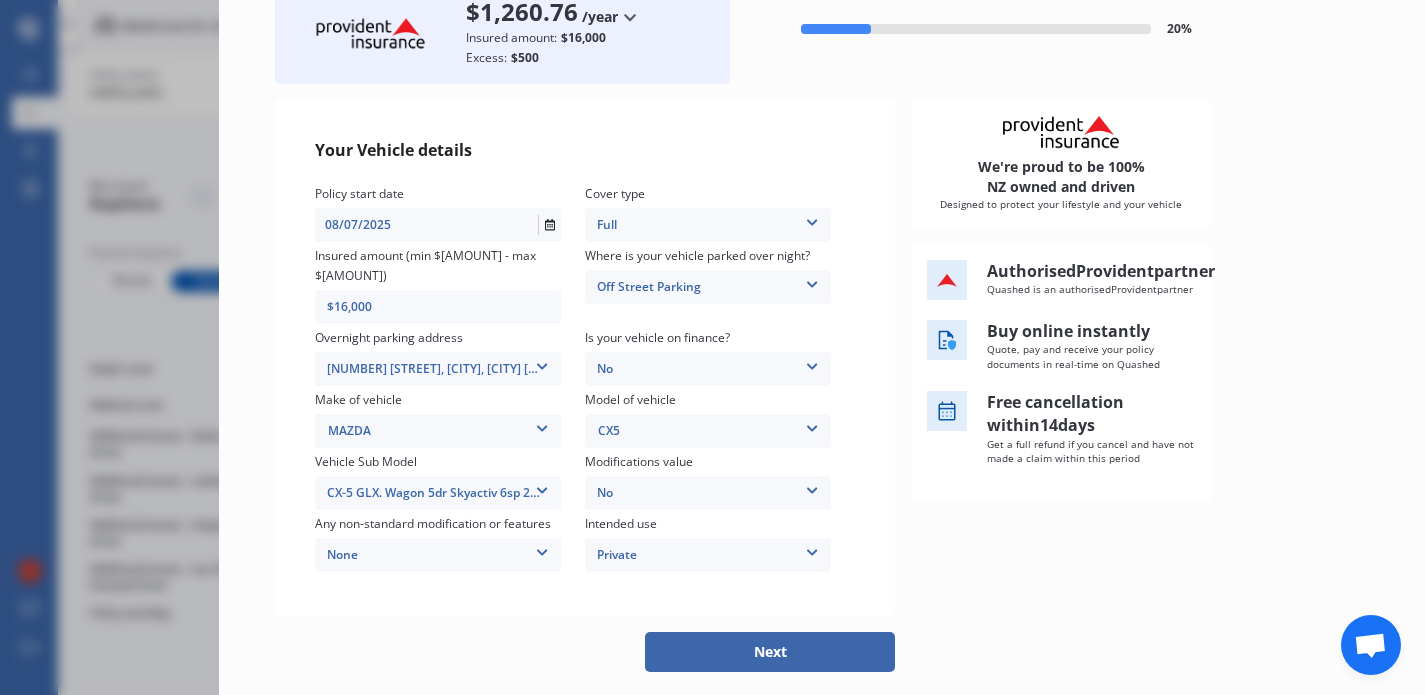 click on "Insured amount (min $[AMOUNT] - max $[AMOUNT]) $[AMOUNT]" at bounding box center [450, 215] 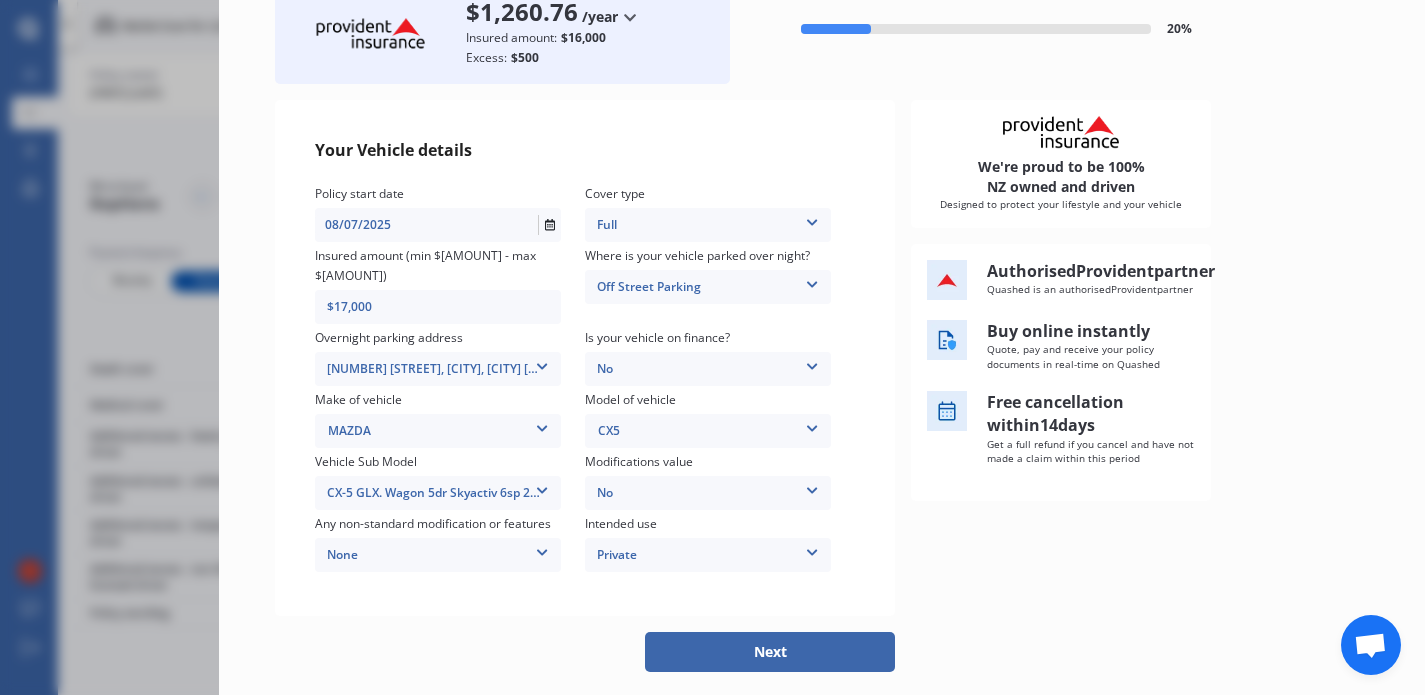 type on "$17,000" 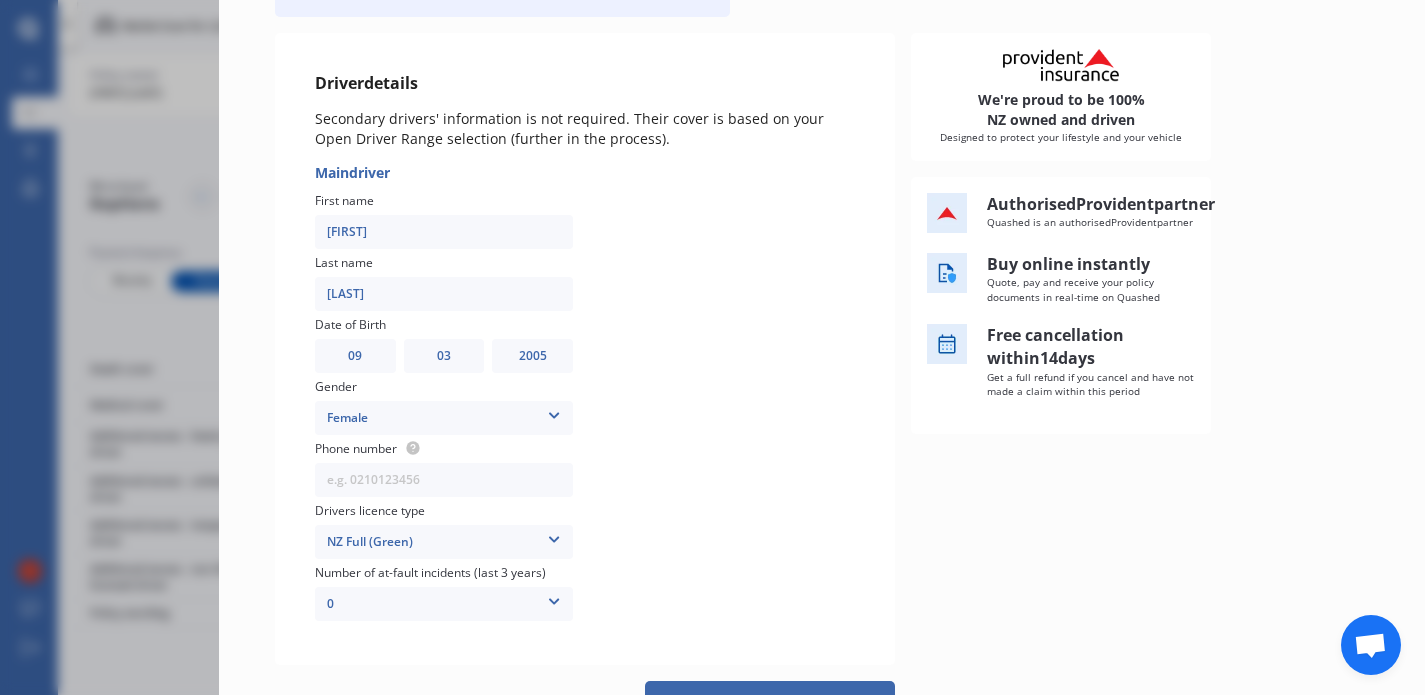 scroll, scrollTop: 311, scrollLeft: 0, axis: vertical 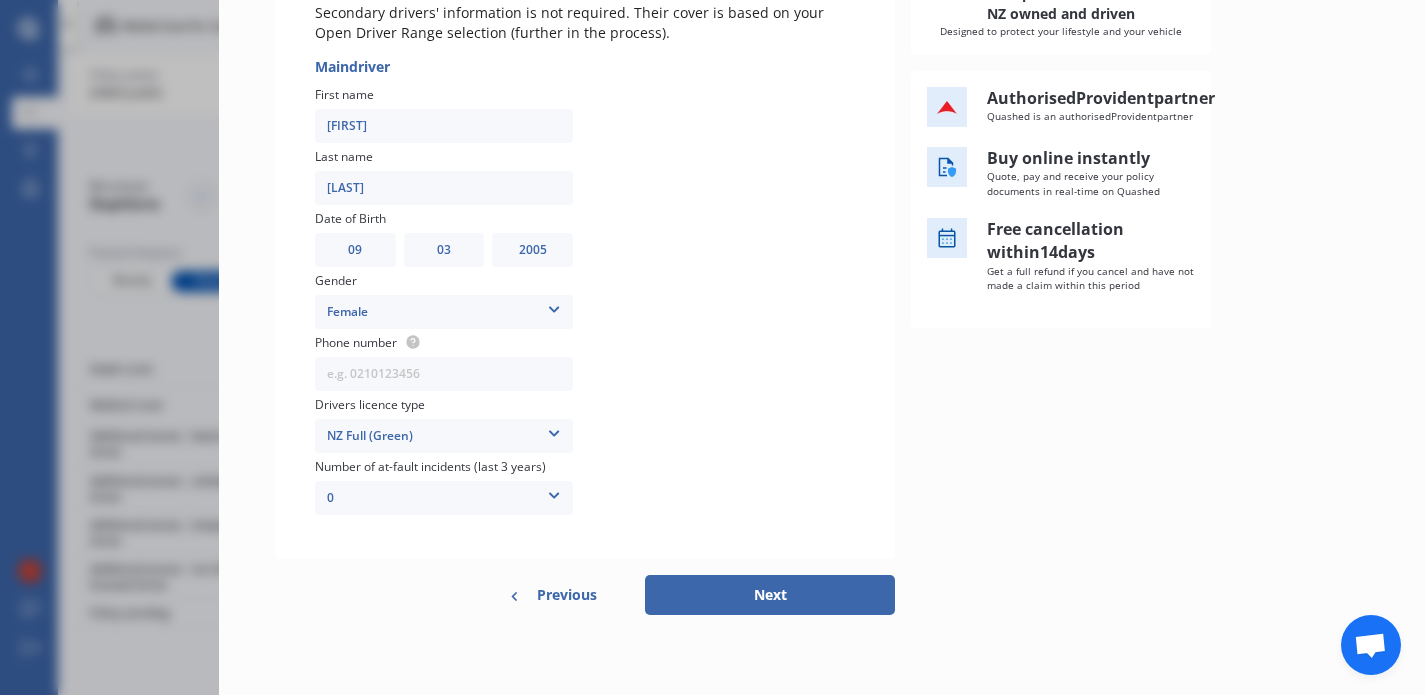 click on "Previous" at bounding box center (567, 595) 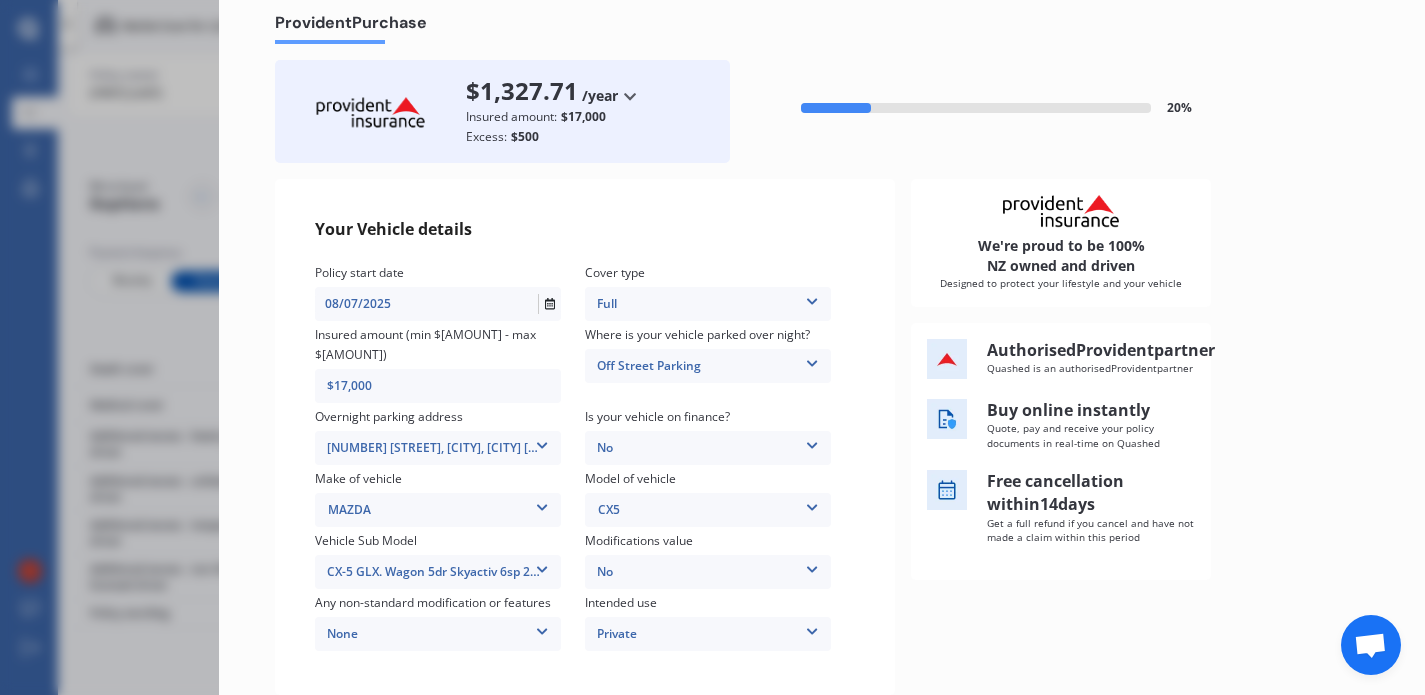 scroll, scrollTop: 0, scrollLeft: 0, axis: both 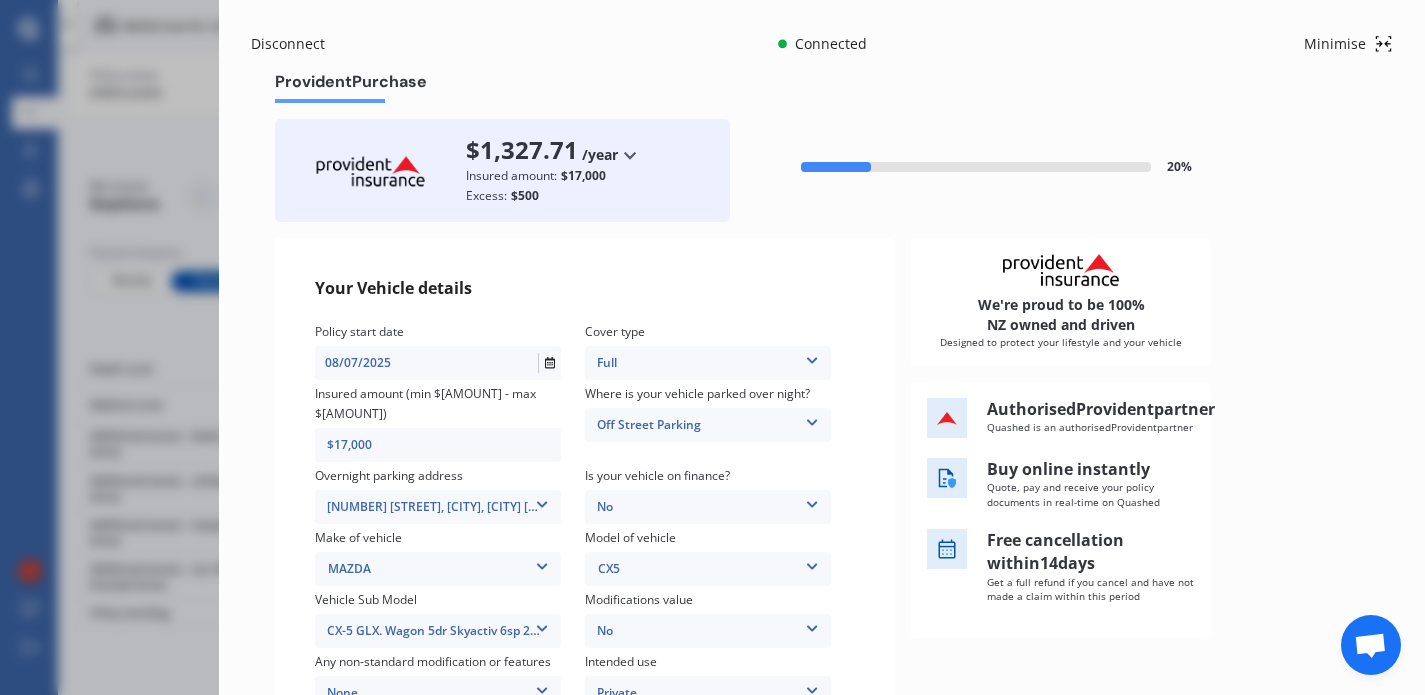click on "Minimise" at bounding box center (1335, 44) 